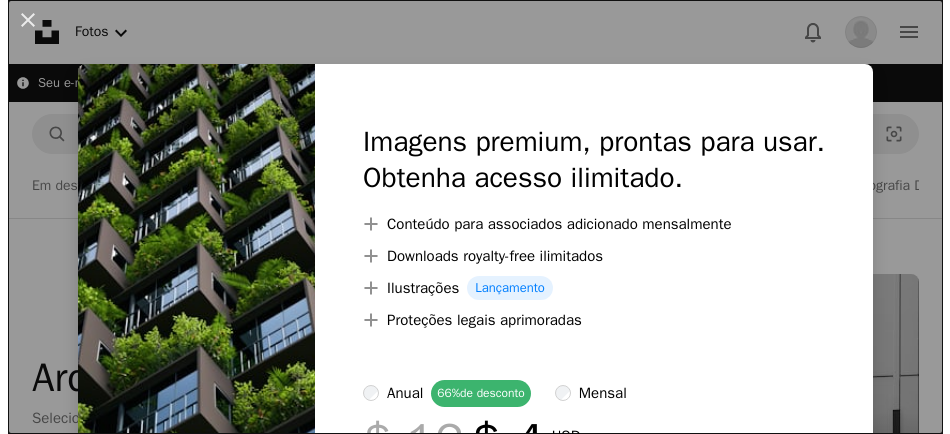 scroll, scrollTop: 1034, scrollLeft: 0, axis: vertical 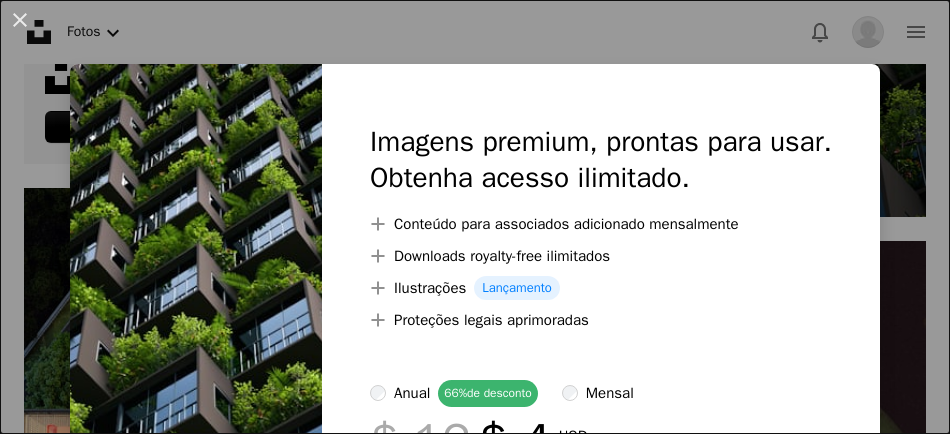 click on "An X shape Imagens premium, prontas para usar. Obtenha acesso ilimitado. A plus sign Conteúdo para associados adicionado mensalmente A plus sign Downloads royalty-free ilimitados A plus sign Ilustrações  Lançamento A plus sign Proteções legais aprimoradas anual 66%  de desconto mensal $ 12   $ 4 USD por mês * Assine a  Unsplash+ *Quando pago anualmente, faturamento antecipado de  $ 48 Mais impostos aplicáveis. Renovação automática. Cancele quando quiser." at bounding box center (475, 217) 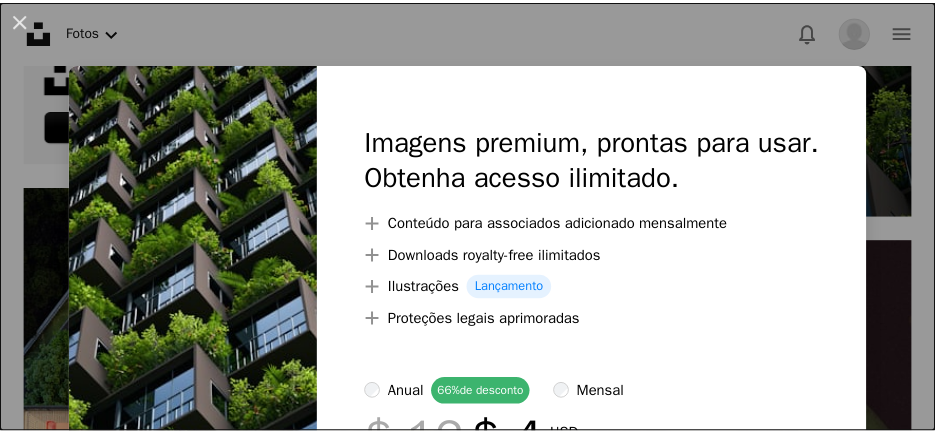 scroll, scrollTop: 0, scrollLeft: 161, axis: horizontal 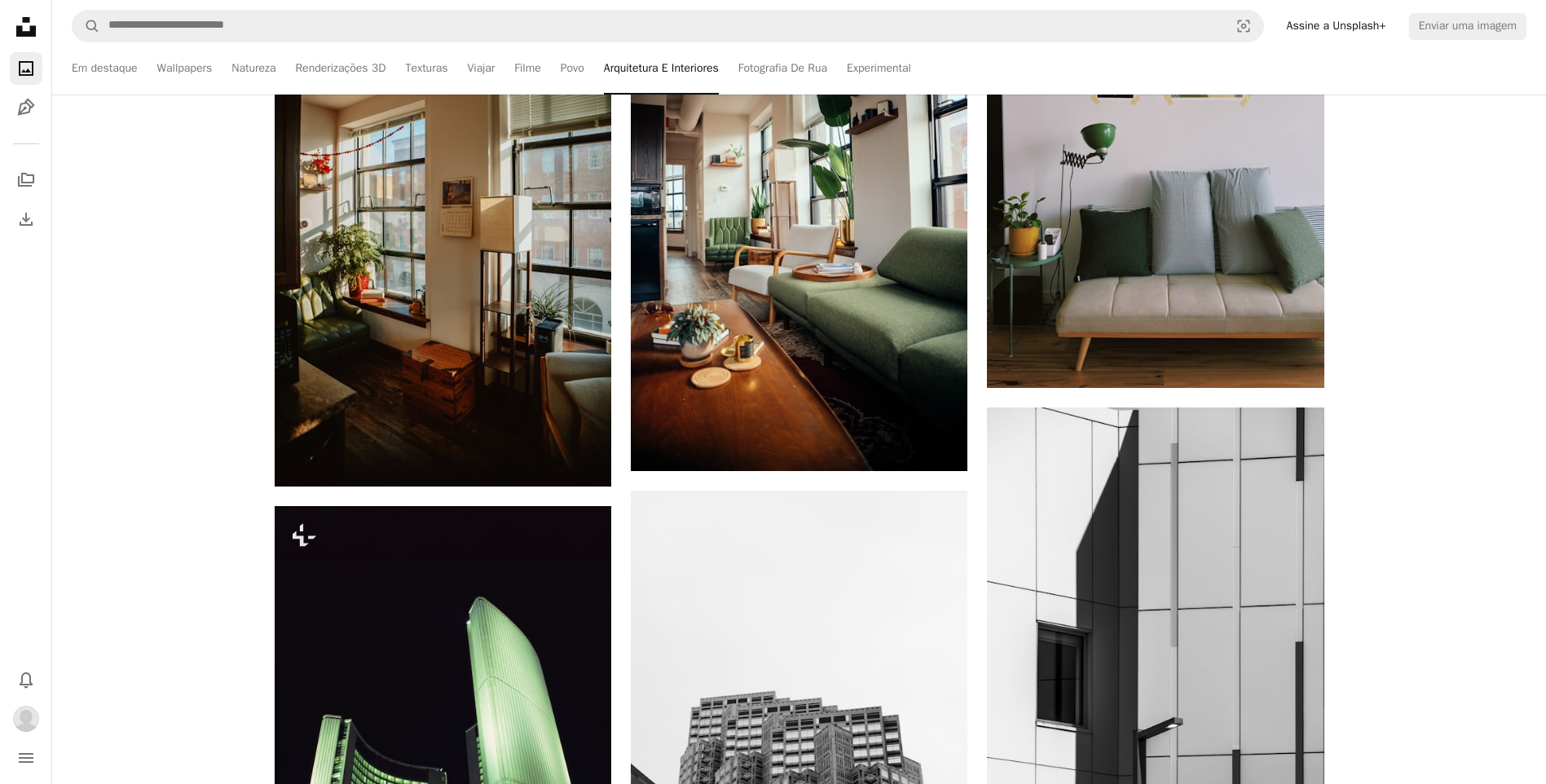 click 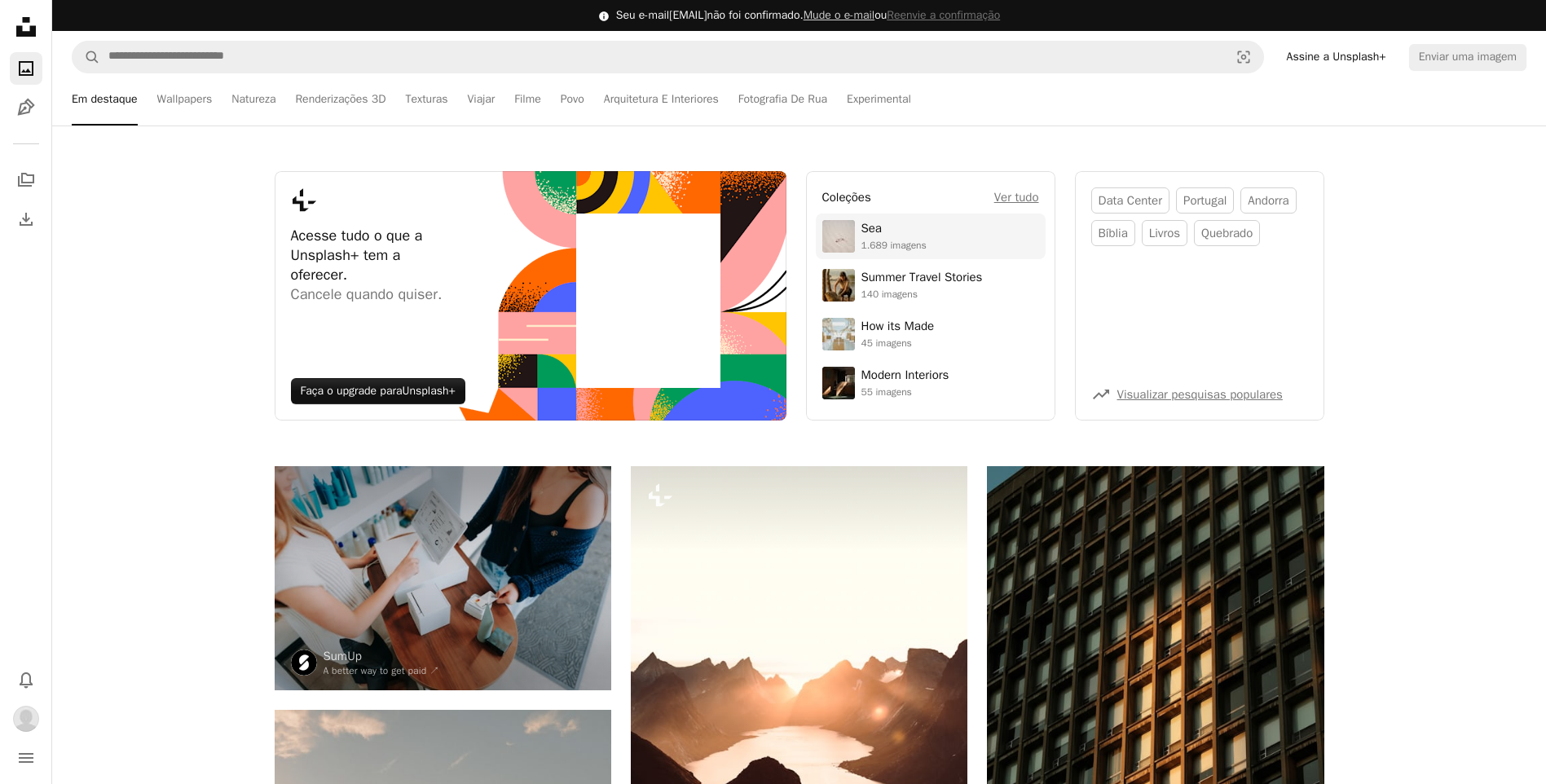 click on "1.689 imagens" at bounding box center [894, 245] 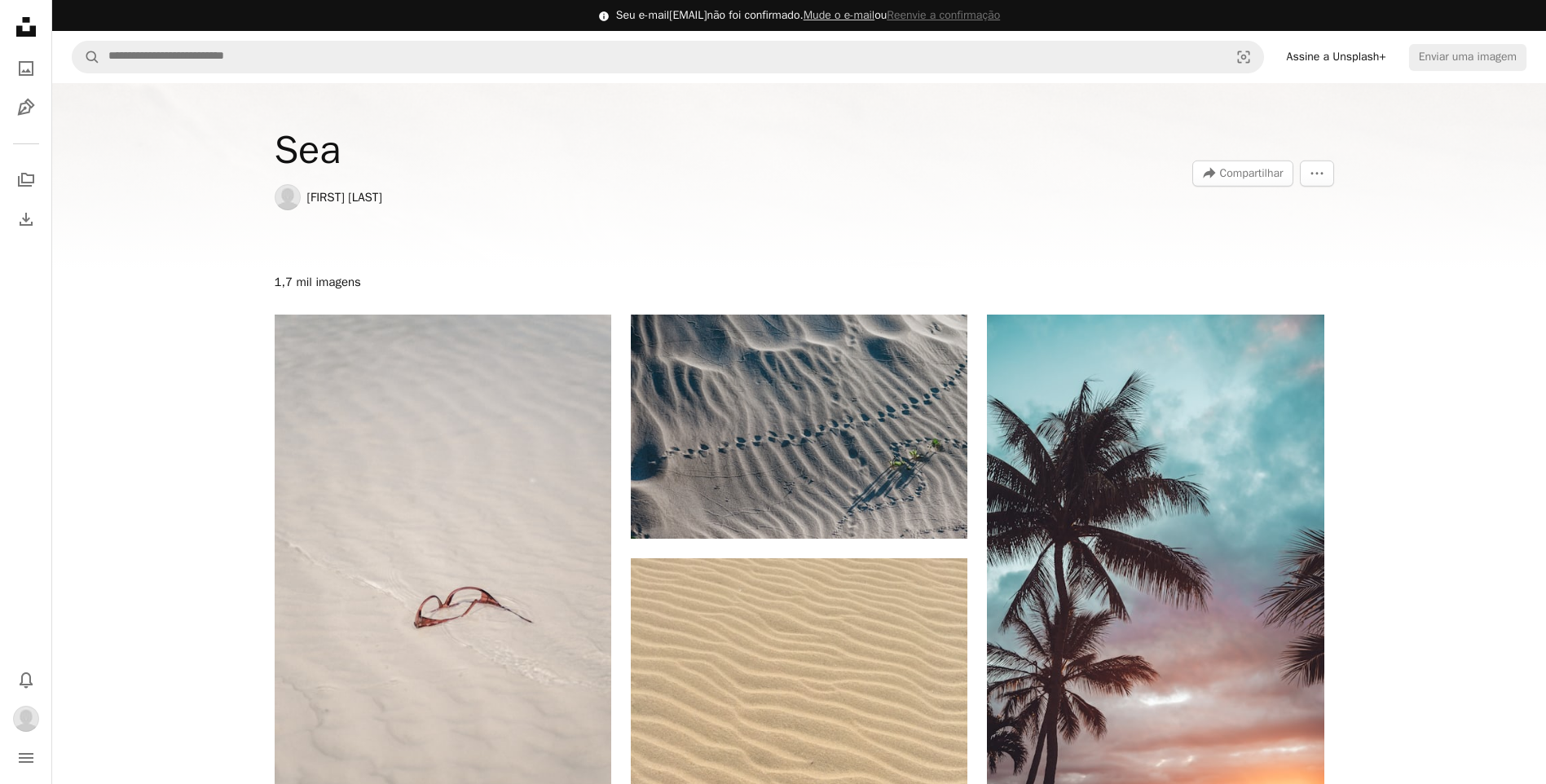 scroll, scrollTop: 685, scrollLeft: 0, axis: vertical 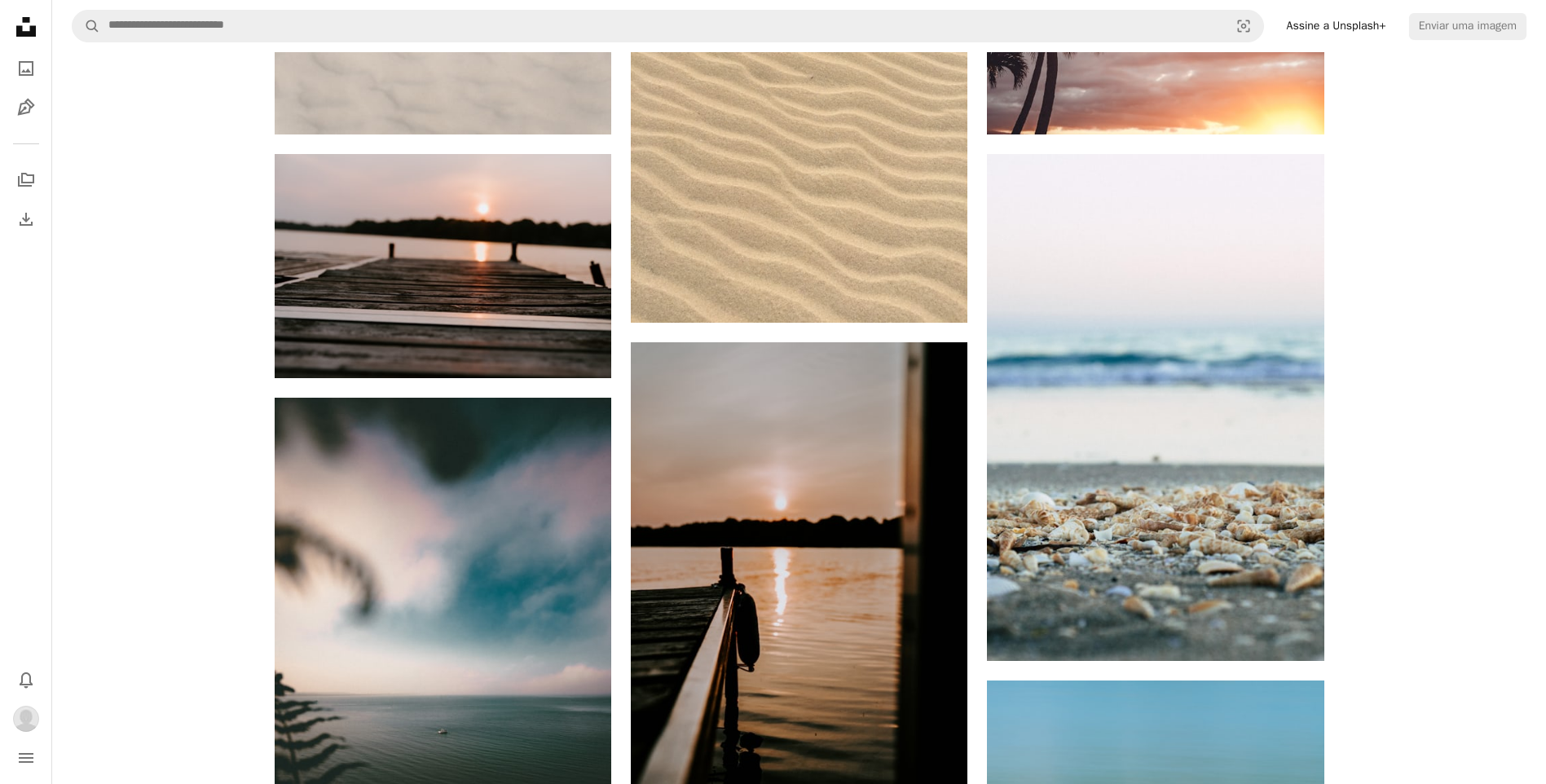 drag, startPoint x: 1539, startPoint y: 282, endPoint x: 1561, endPoint y: 194, distance: 90.70832 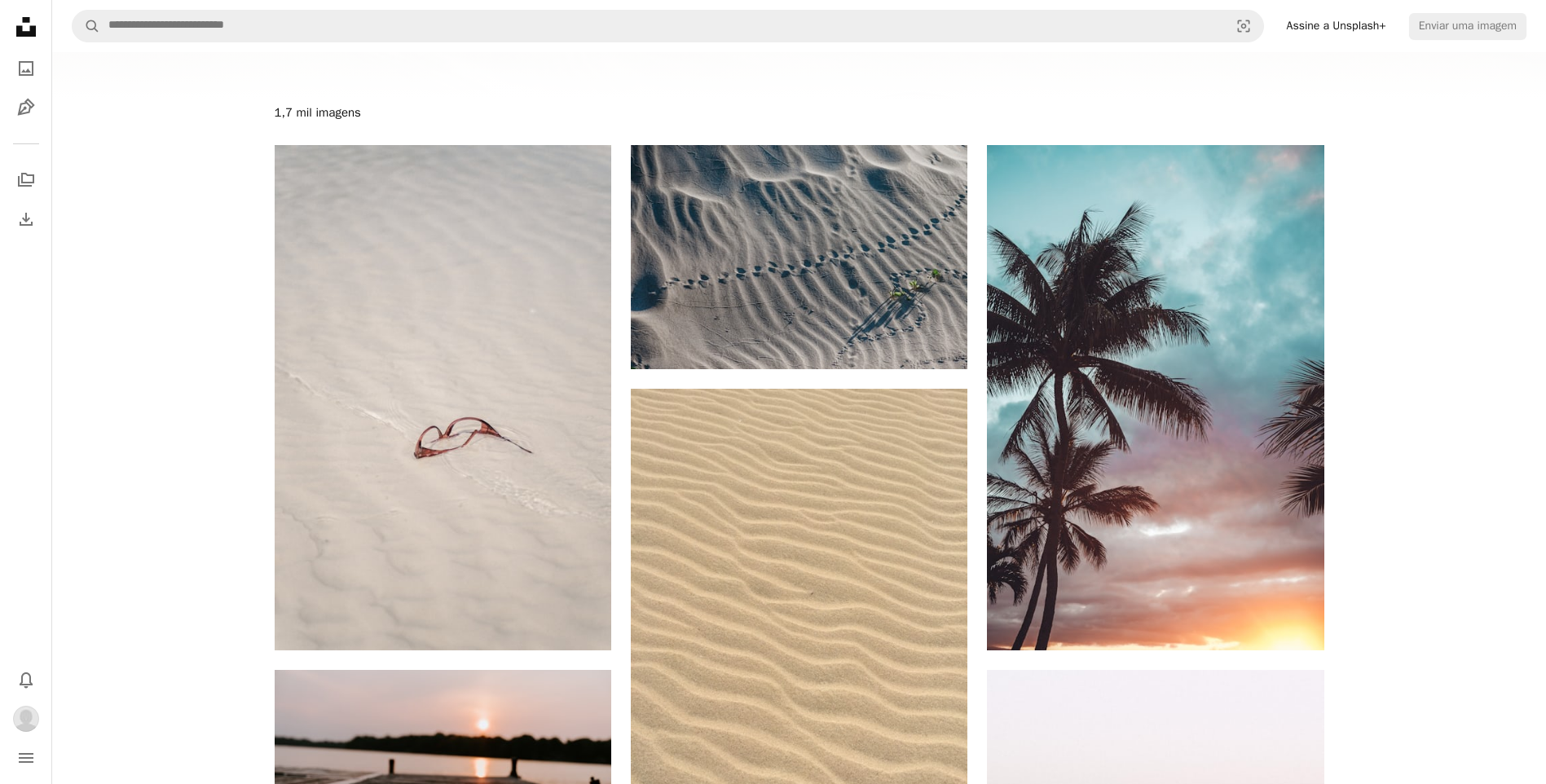 scroll, scrollTop: 165, scrollLeft: 0, axis: vertical 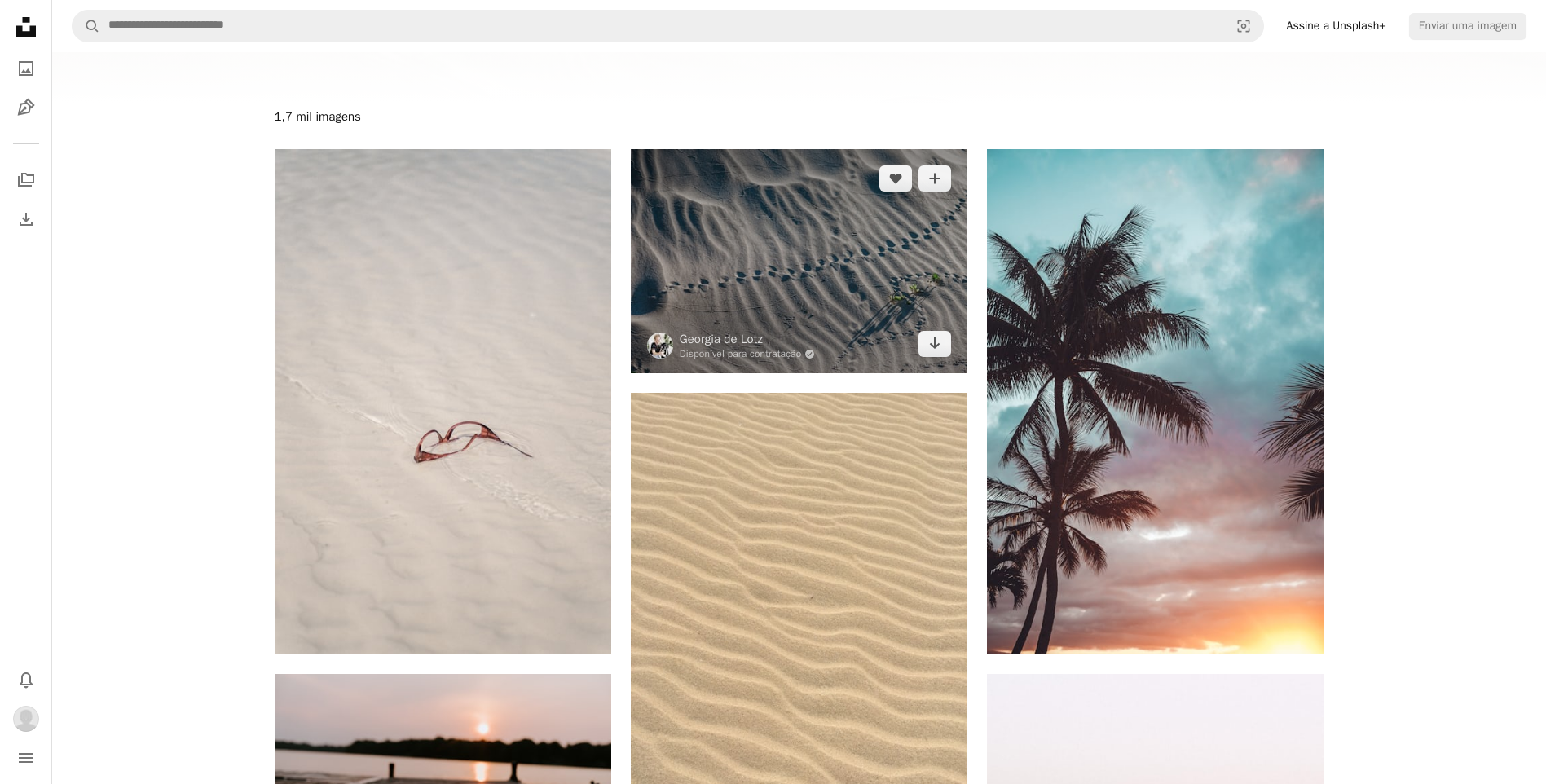 click at bounding box center [799, 261] 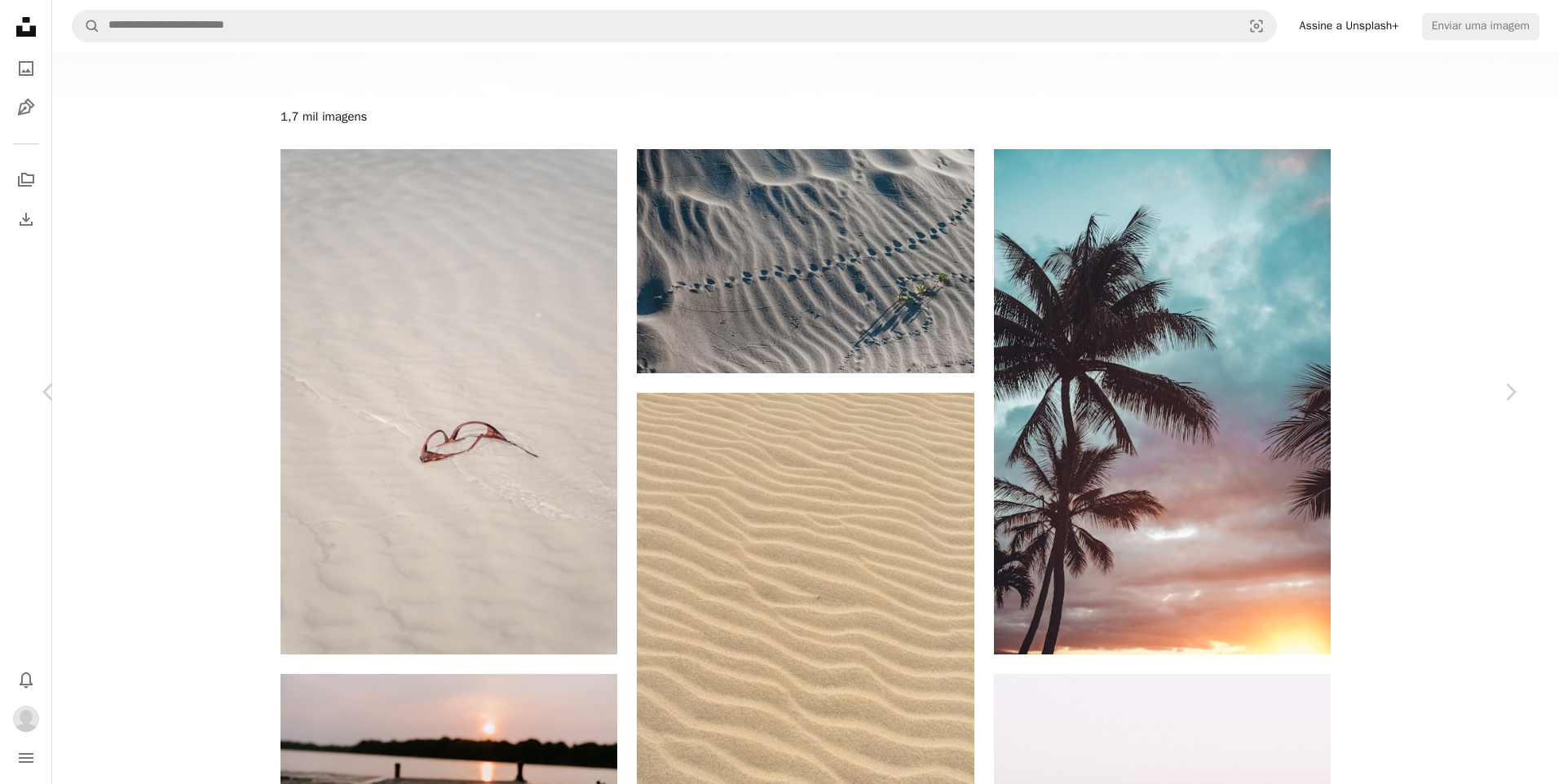 click on "An X shape Chevron left Chevron right [FIRST] [LAST] Disponível para contratação A checkmark inside of a circle A heart A plus sign Editar imagem   Plus sign for Unsplash+ Baixar Chevron down Zoom in Visualizações 403.070 Downloads 1.081 A forward-right arrow Compartilhar Info icon Informações More Actions Calendar outlined Publicada em  [DATE] Camera Canon, EOS 5D Mark II Safety Uso gratuito sob a  Licença da Unsplash praia pássaro vida selvagem areia Ondas feriado Havai Sombras pé paraíso Maui Passos Marcas mar animal cinza leopardo ao ar livre solo jaguar Pesquise imagens premium relacionadas na iStock  |  Economize 20% com o código UNSPLASH20 Ver mais na iStock  ↖️ Imagens relacionadas A heart A plus sign [FIRST] [LAST] Arrow pointing down A heart A plus sign [FIRST] [LAST] Disponível para contratação A checkmark inside of a circle Arrow pointing down A heart A plus sign [FIRST] [LAST] Arrow pointing down A heart A plus sign [FIRST] [LAST] Para" at bounding box center [780, 3976] 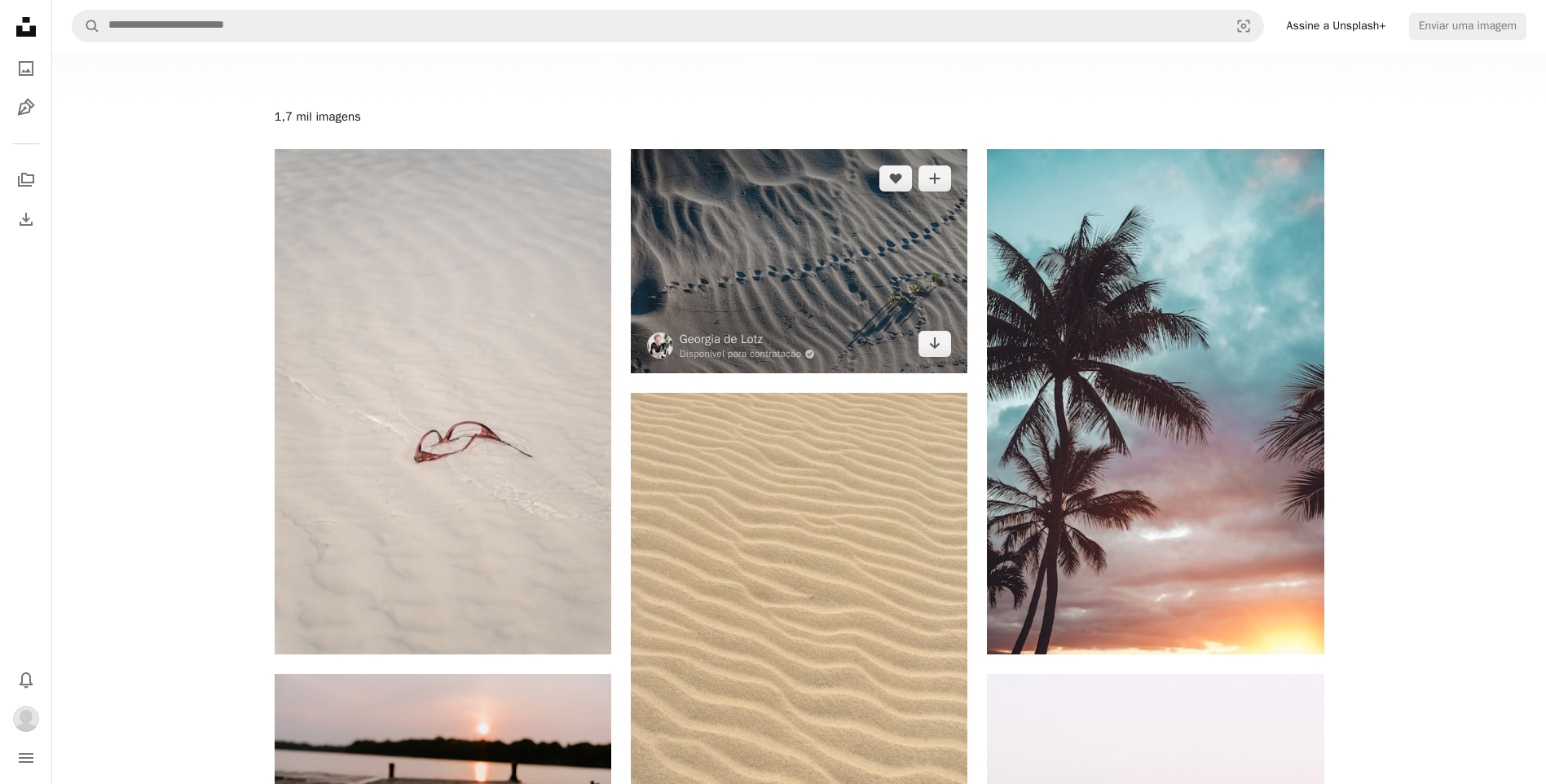 click at bounding box center (799, 261) 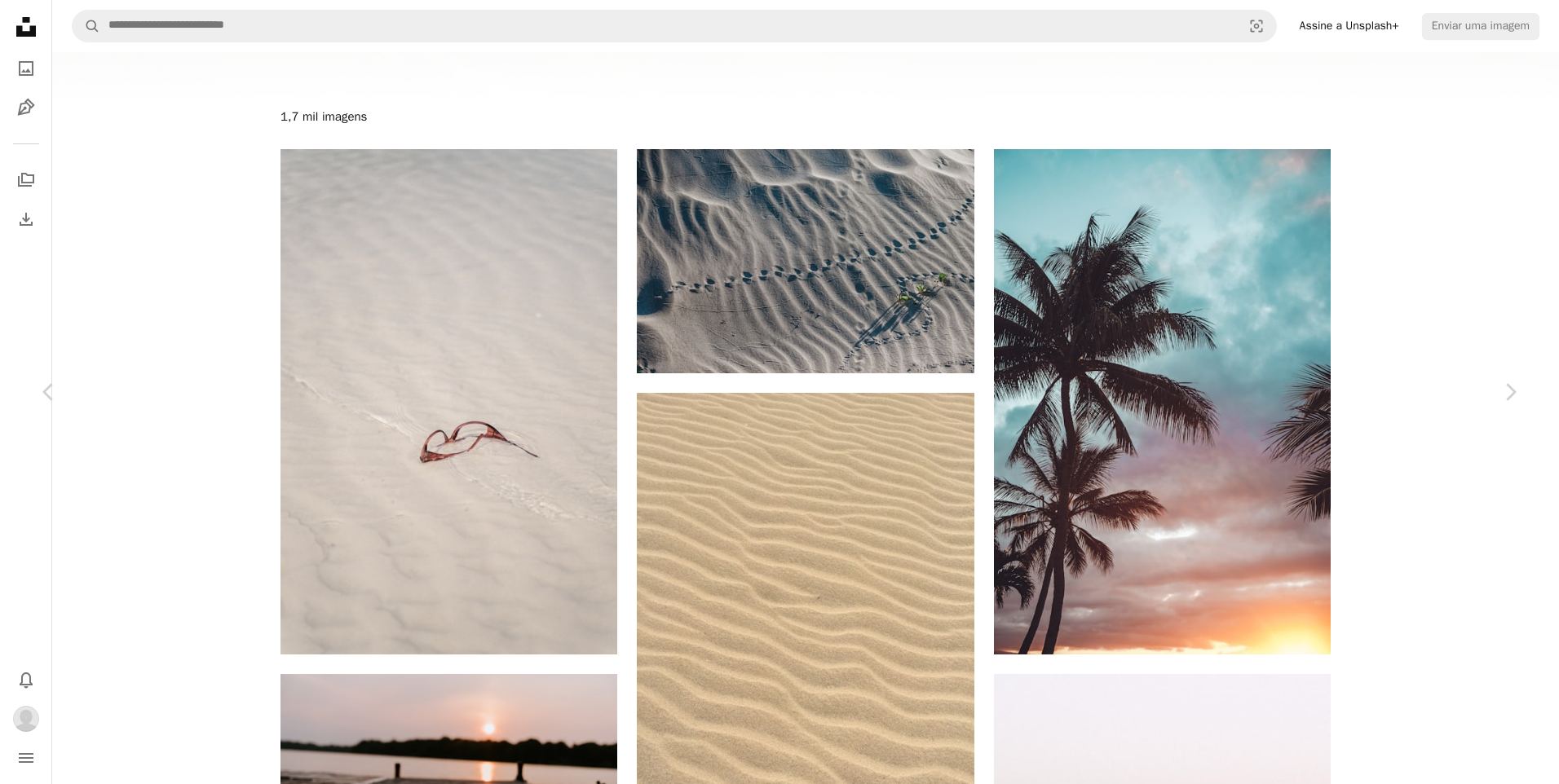 click on "Informações" at bounding box center (1349, 4330) 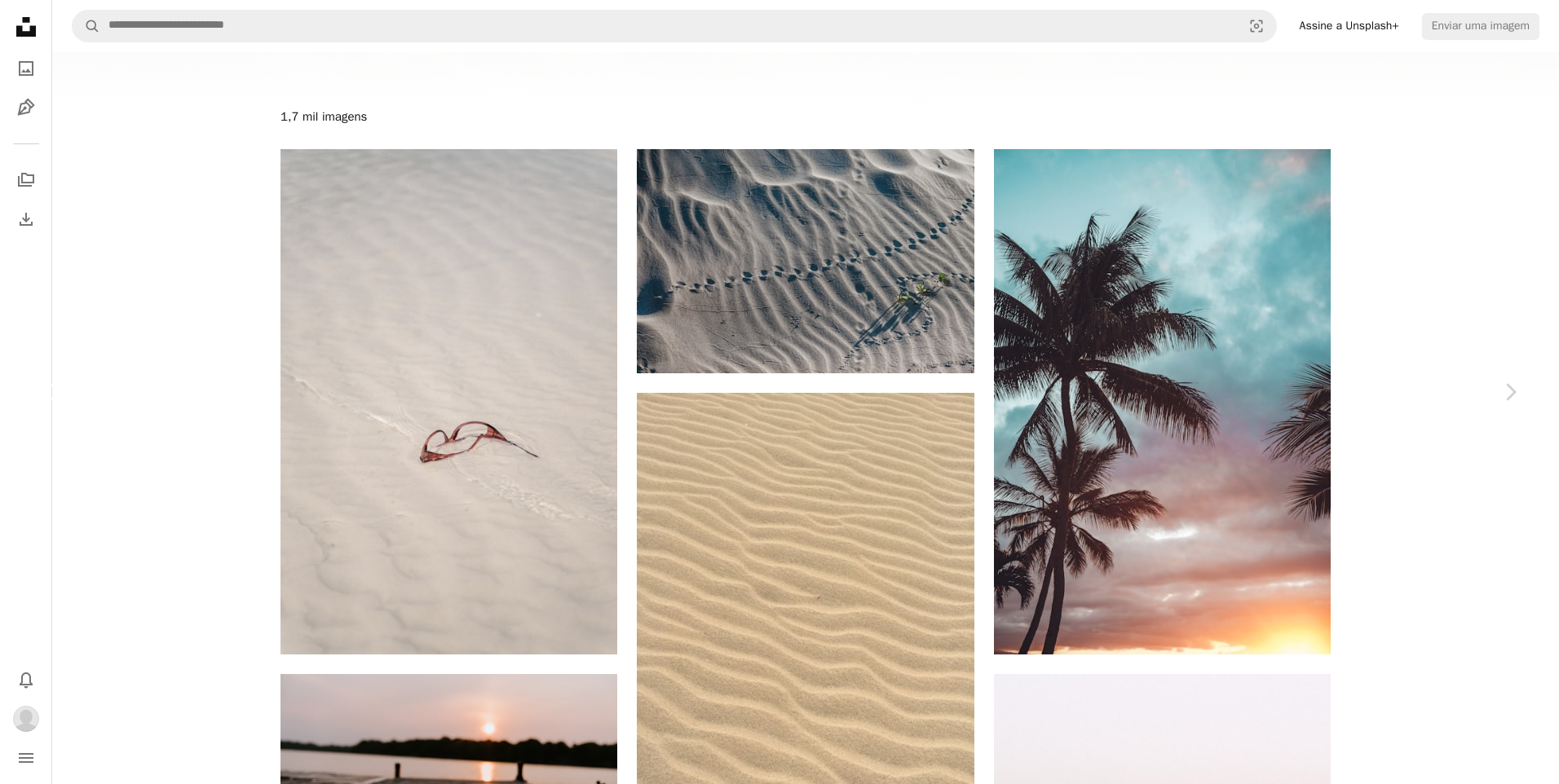 click on "Chevron left" at bounding box center (49, 392) 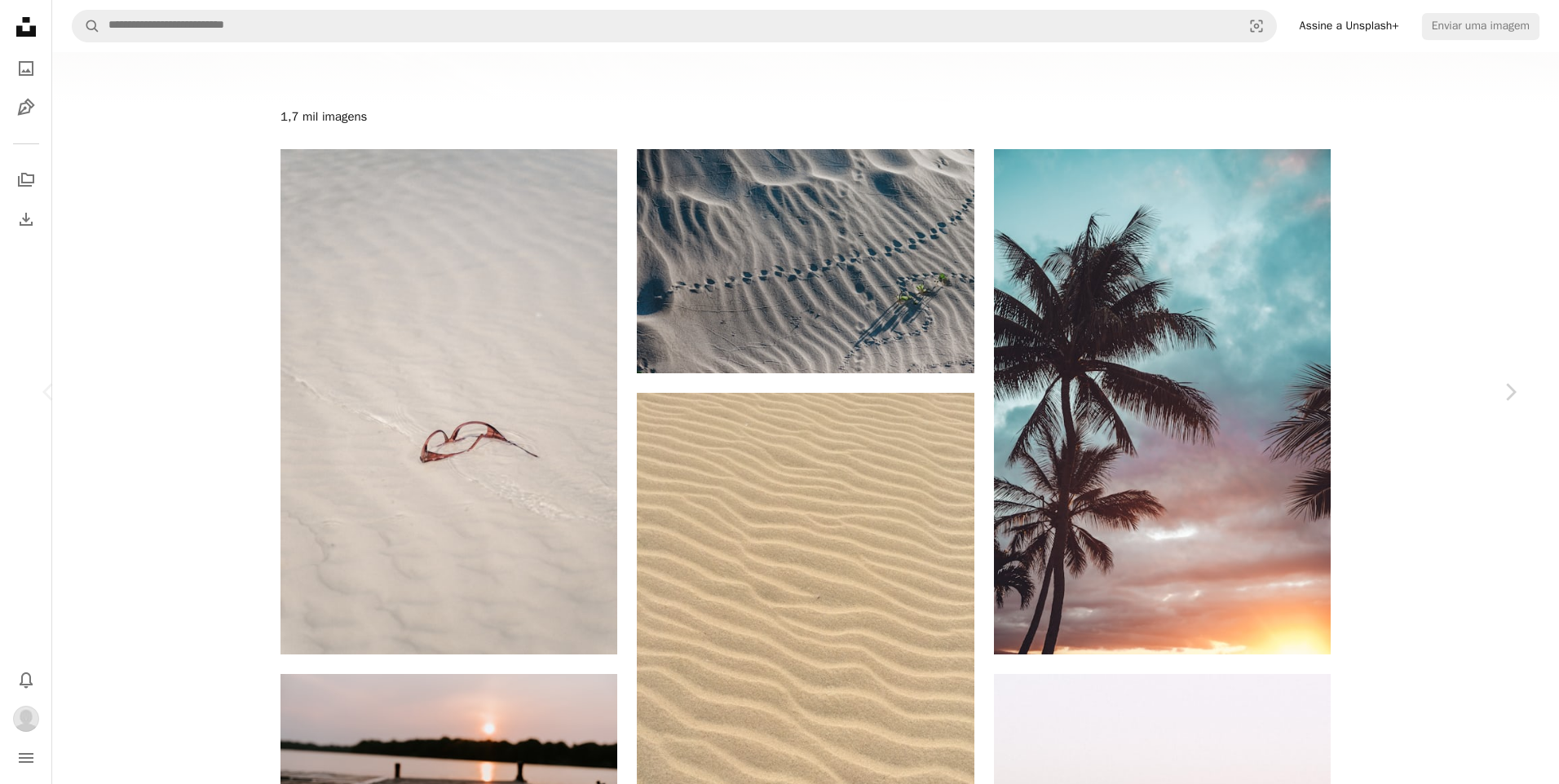 click on "An X shape Chevron left Chevron right [FIRST] [LAST] Disponível para contratação A checkmark inside of a circle A heart A plus sign Editar imagem   Plus sign for Unsplash+ Baixar Chevron down Zoom in Visualizações 2.218.451 Downloads 1.505 Destaque em Fotos ,  Moda e Beleza A forward-right arrow Compartilhar Info icon Informações More Actions Calendar outlined Publicada em  [DATE] Safety Uso gratuito sob a  Licença da Unsplash moda estilo animal pássaro cinza roupa areia Texto ao ar livre solo vestuário voador duna Pesquise imagens premium relacionadas na iStock  |  Economize 20% com o código UNSPLASH20 Ver mais na iStock  ↖️ Imagens relacionadas A heart A plus sign [FIRST] [LAST] Arrow pointing down Plus sign for Unsplash+ A heart A plus sign [FIRST] [LAST] Para  Unsplash+ A lock   Baixar A heart A plus sign [FIRST] [LAST] Arrow pointing down A heart A plus sign [FIRST] [LAST] Arrow pointing down A heart A plus sign [FIRST] [LAST] Disponível para contratação A heart A heart" at bounding box center (780, 3976) 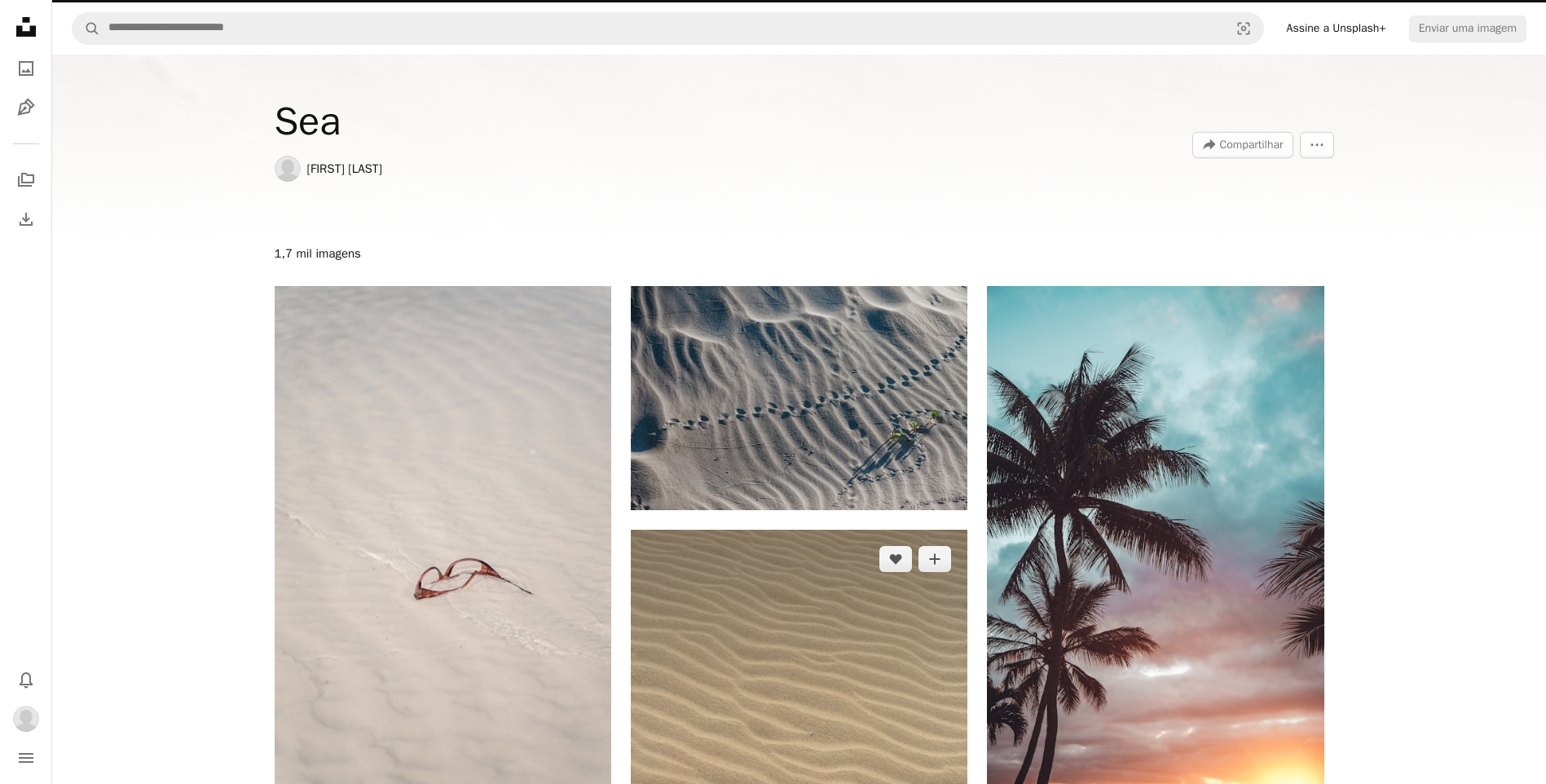 scroll, scrollTop: 0, scrollLeft: 0, axis: both 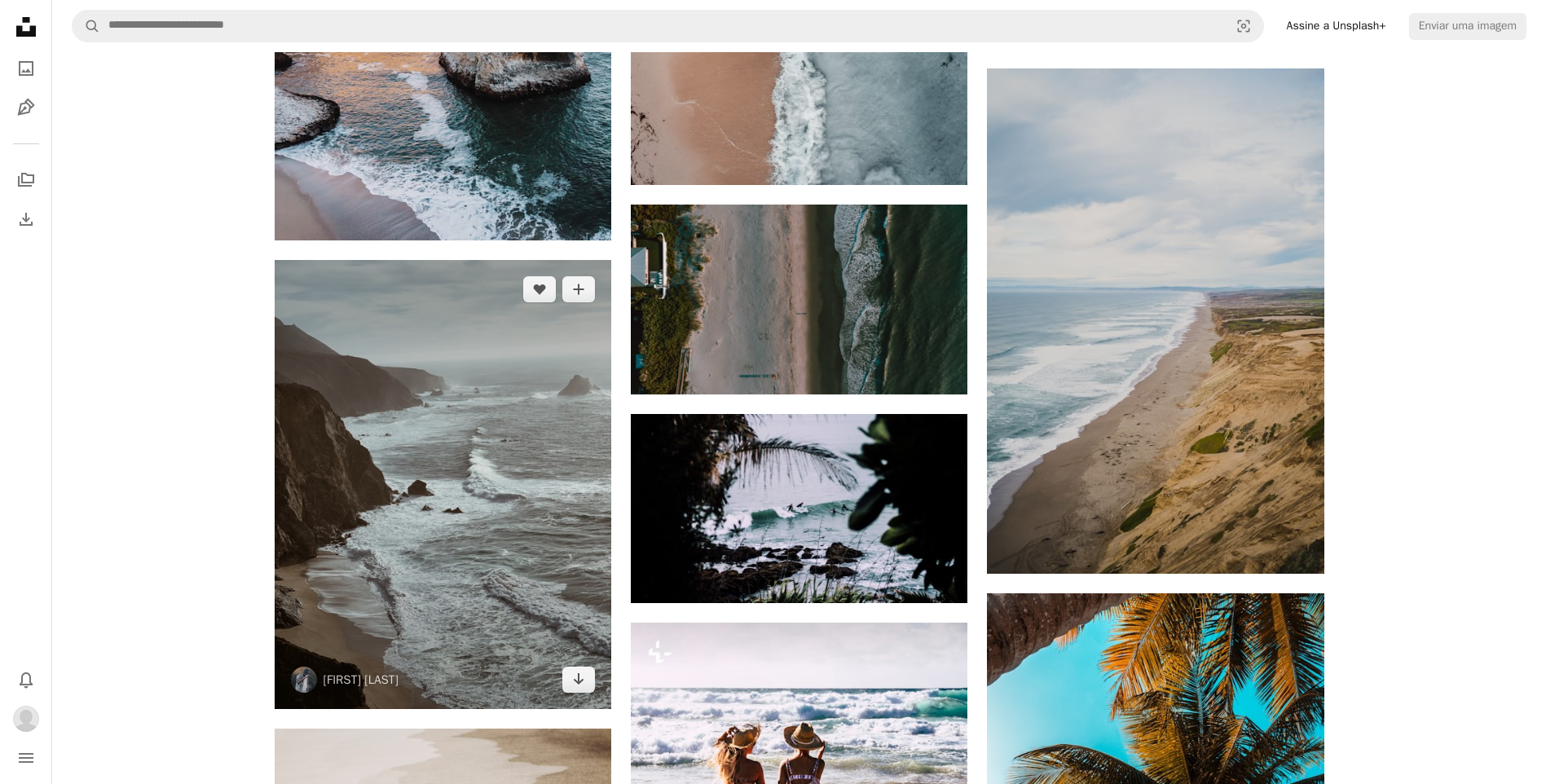 click at bounding box center (443, 484) 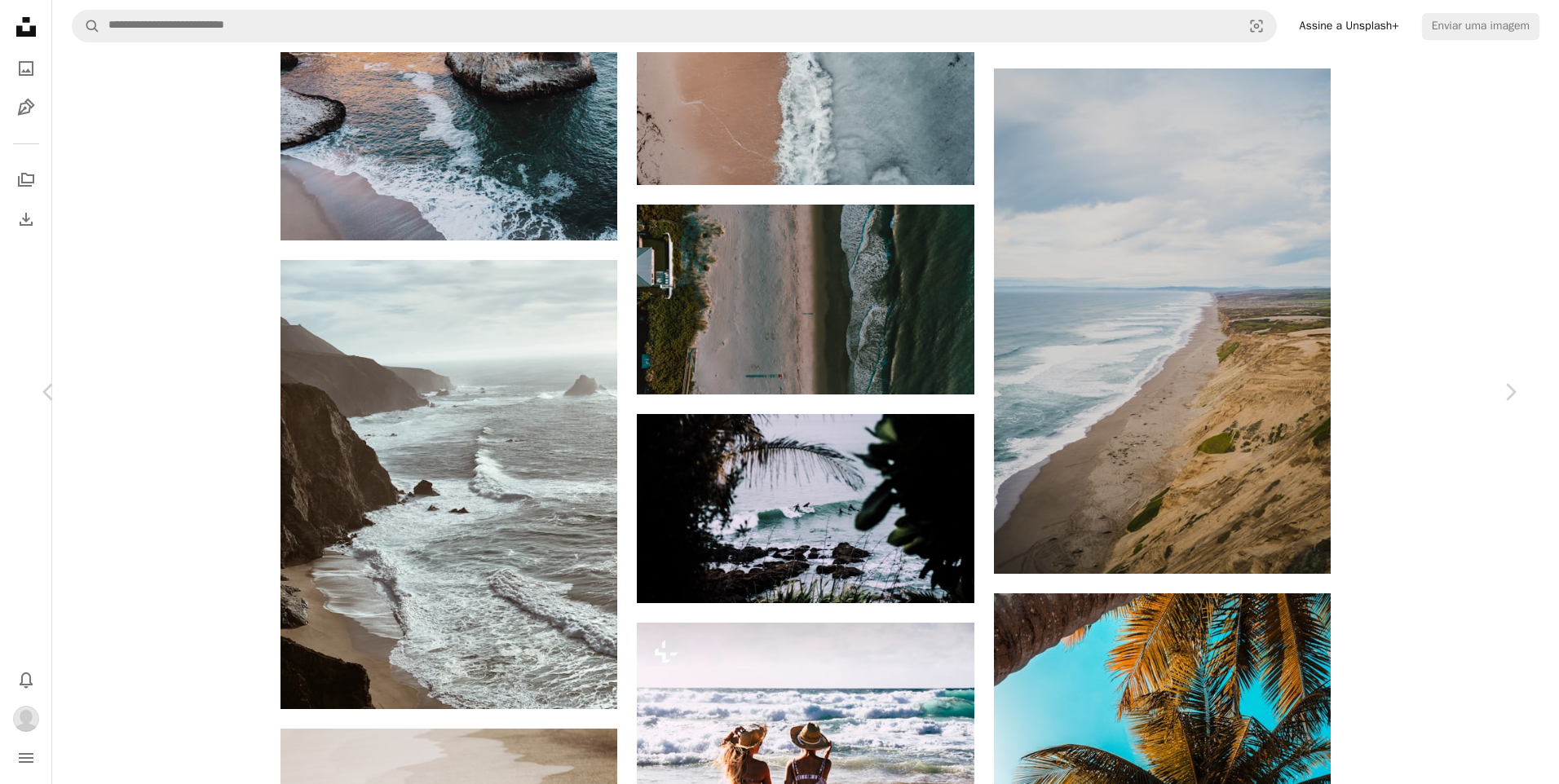 click on "Chevron down" 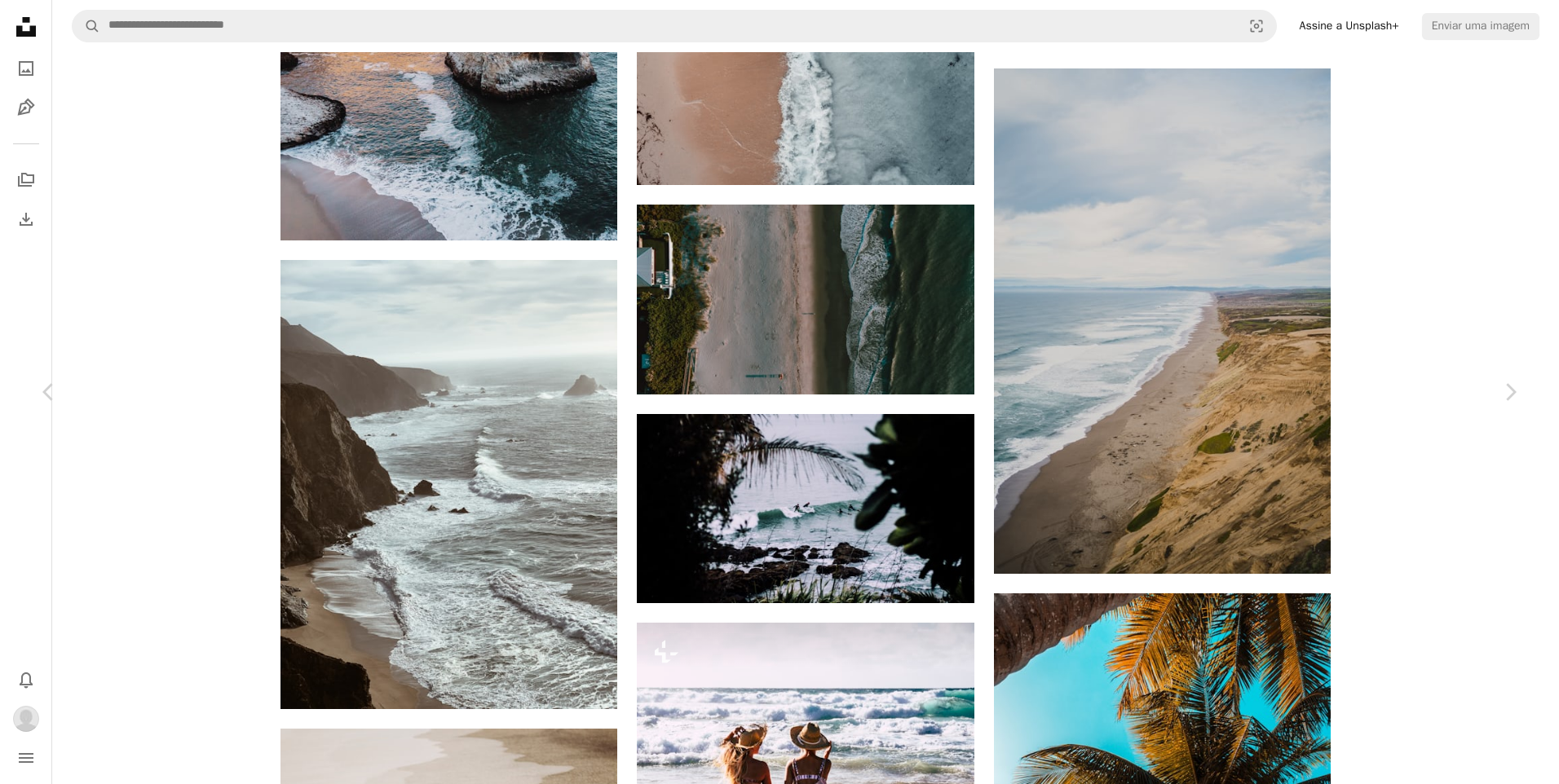 click on "Tamanho original" at bounding box center [1285, 3505] 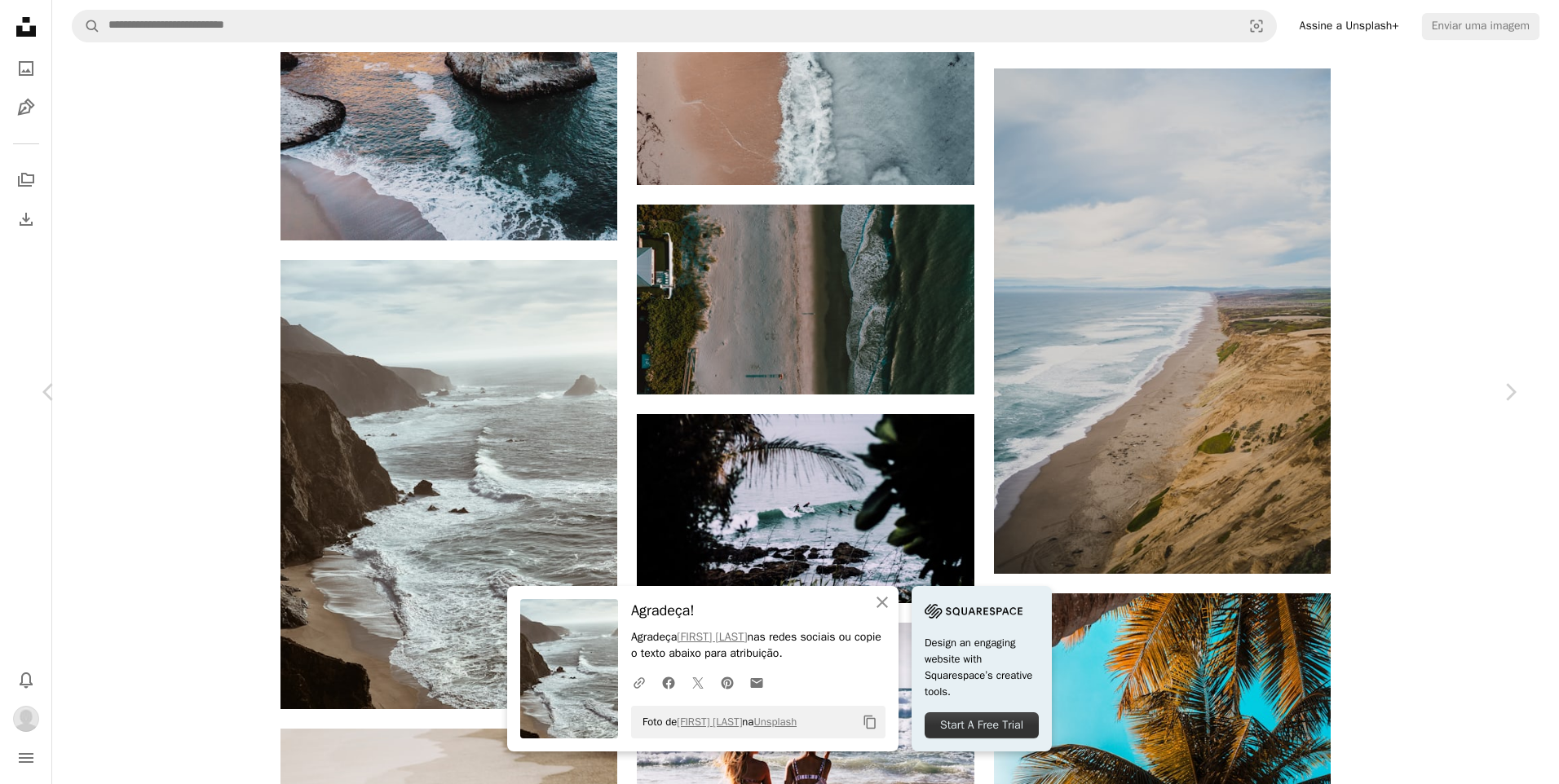 click on "Zoom in" at bounding box center (773, 3718) 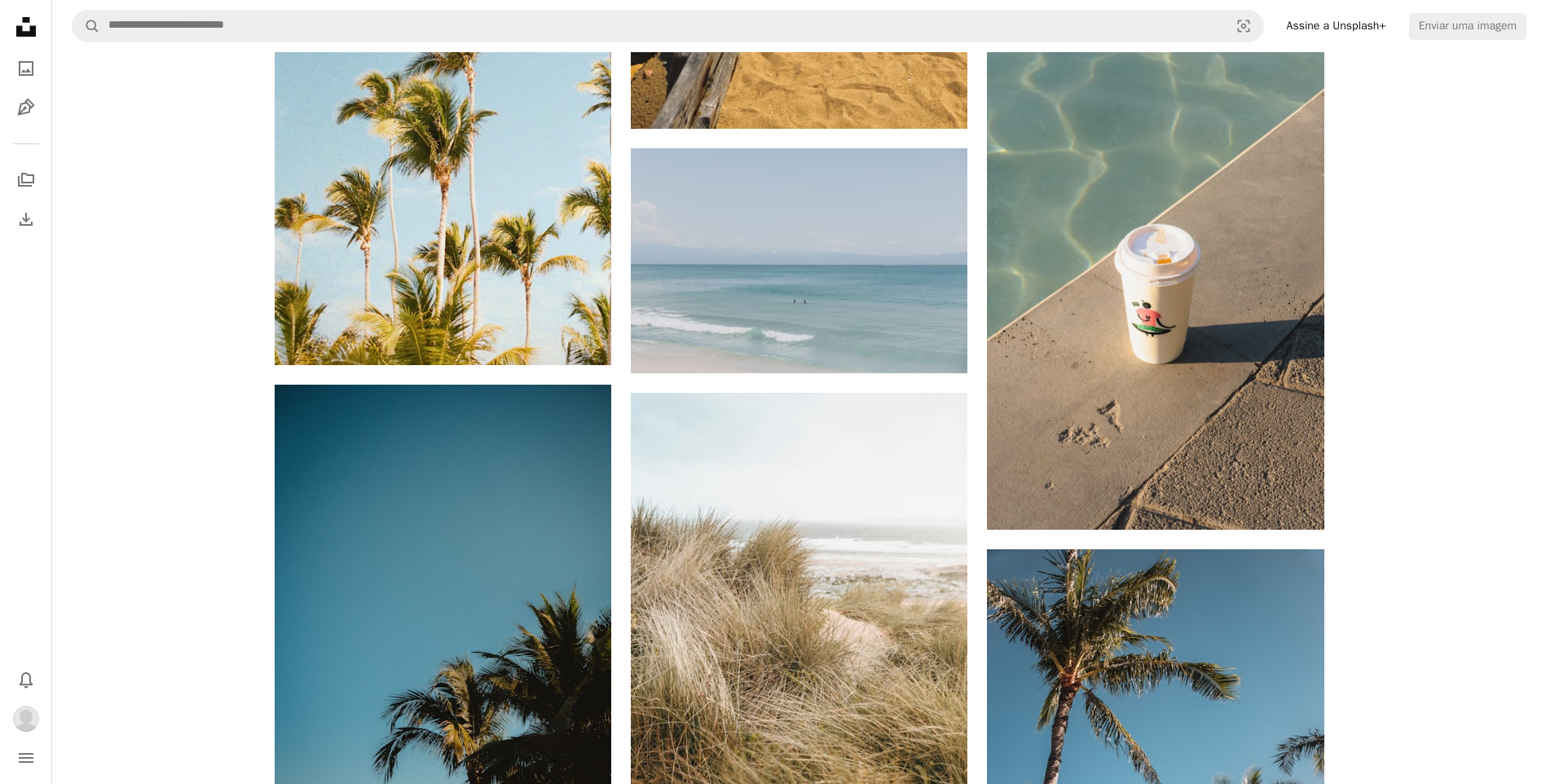 scroll, scrollTop: 1788, scrollLeft: 0, axis: vertical 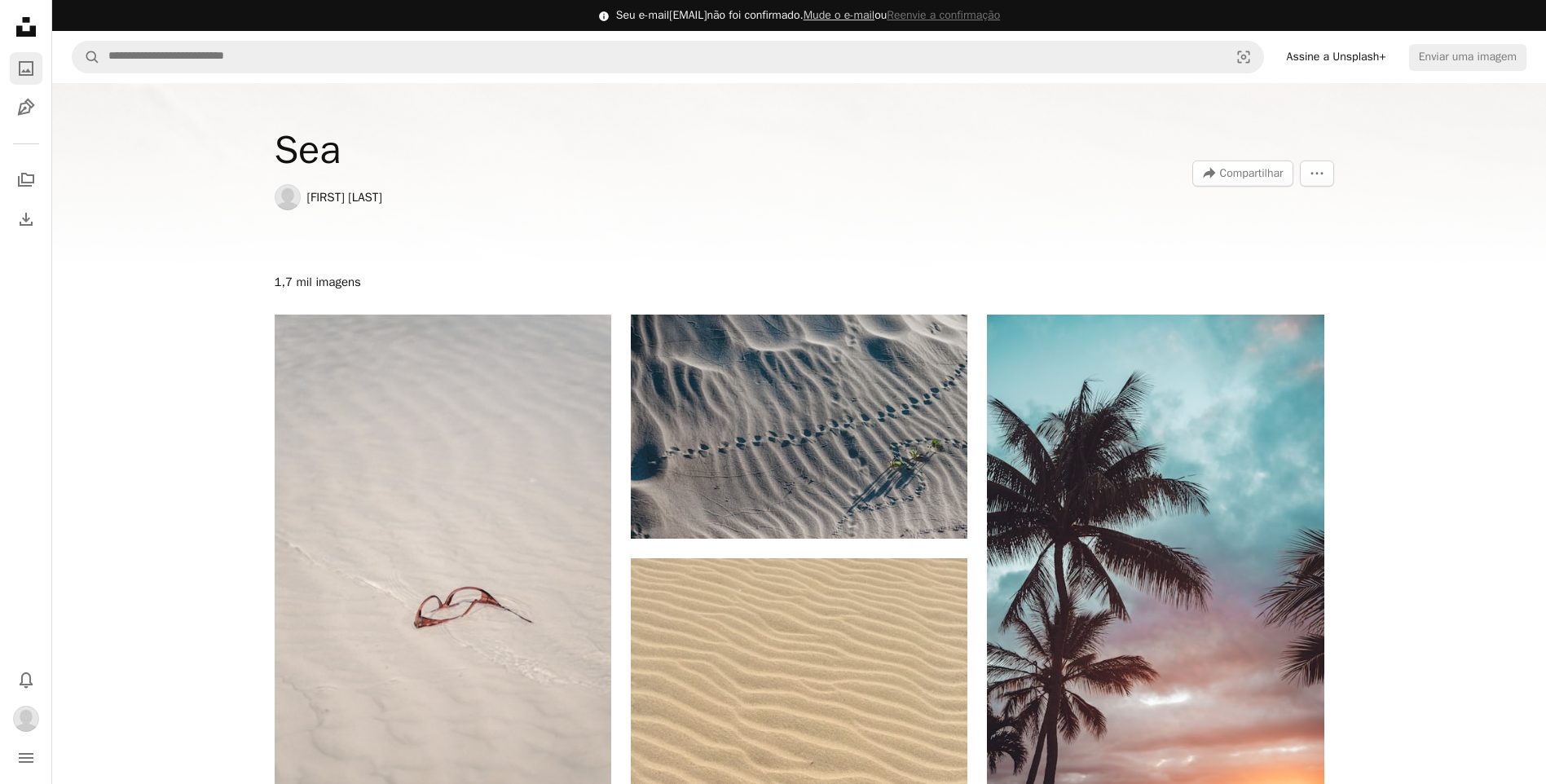 click on "A photo" at bounding box center [26, 68] 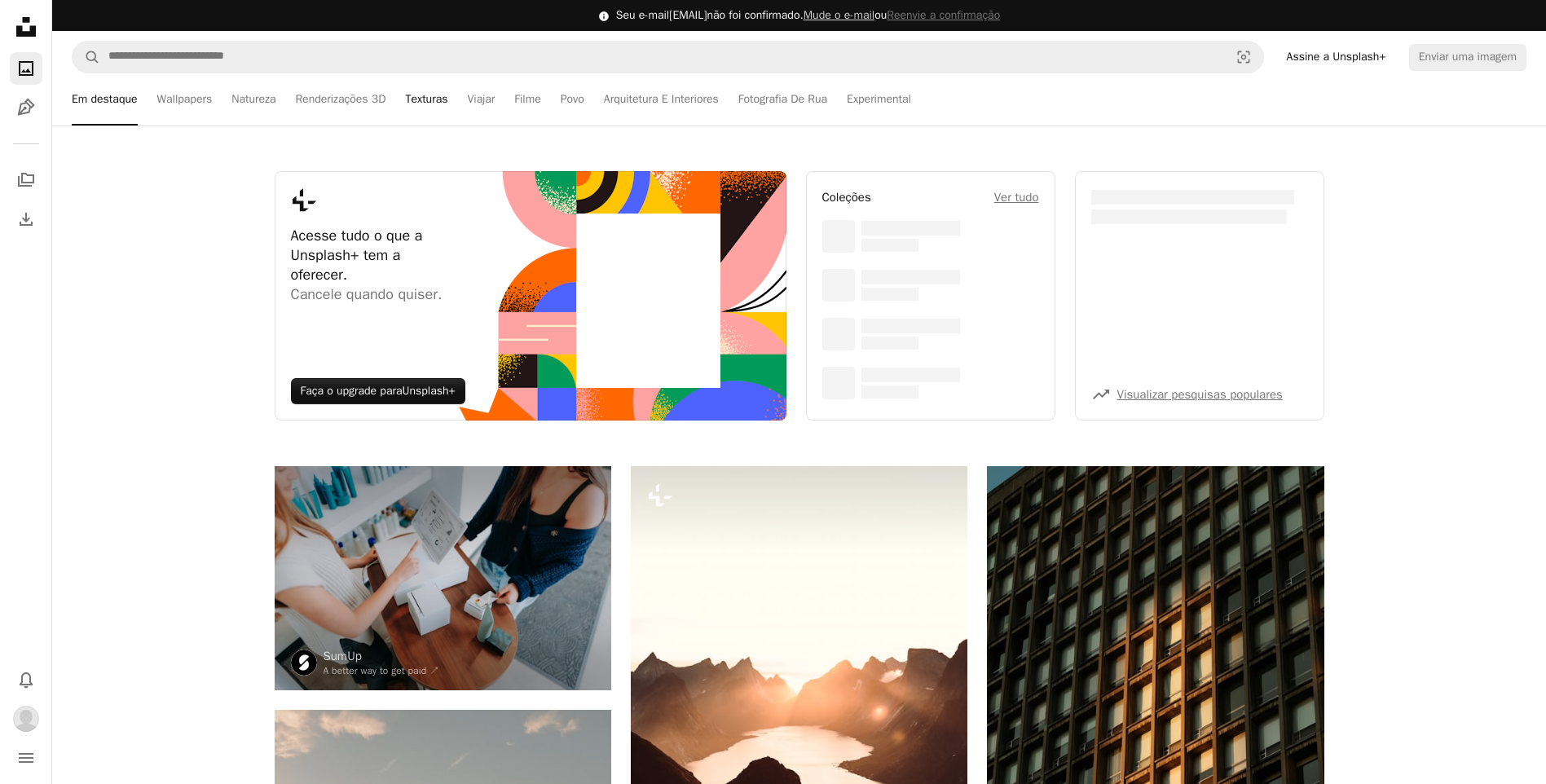 click on "Texturas" at bounding box center [426, 99] 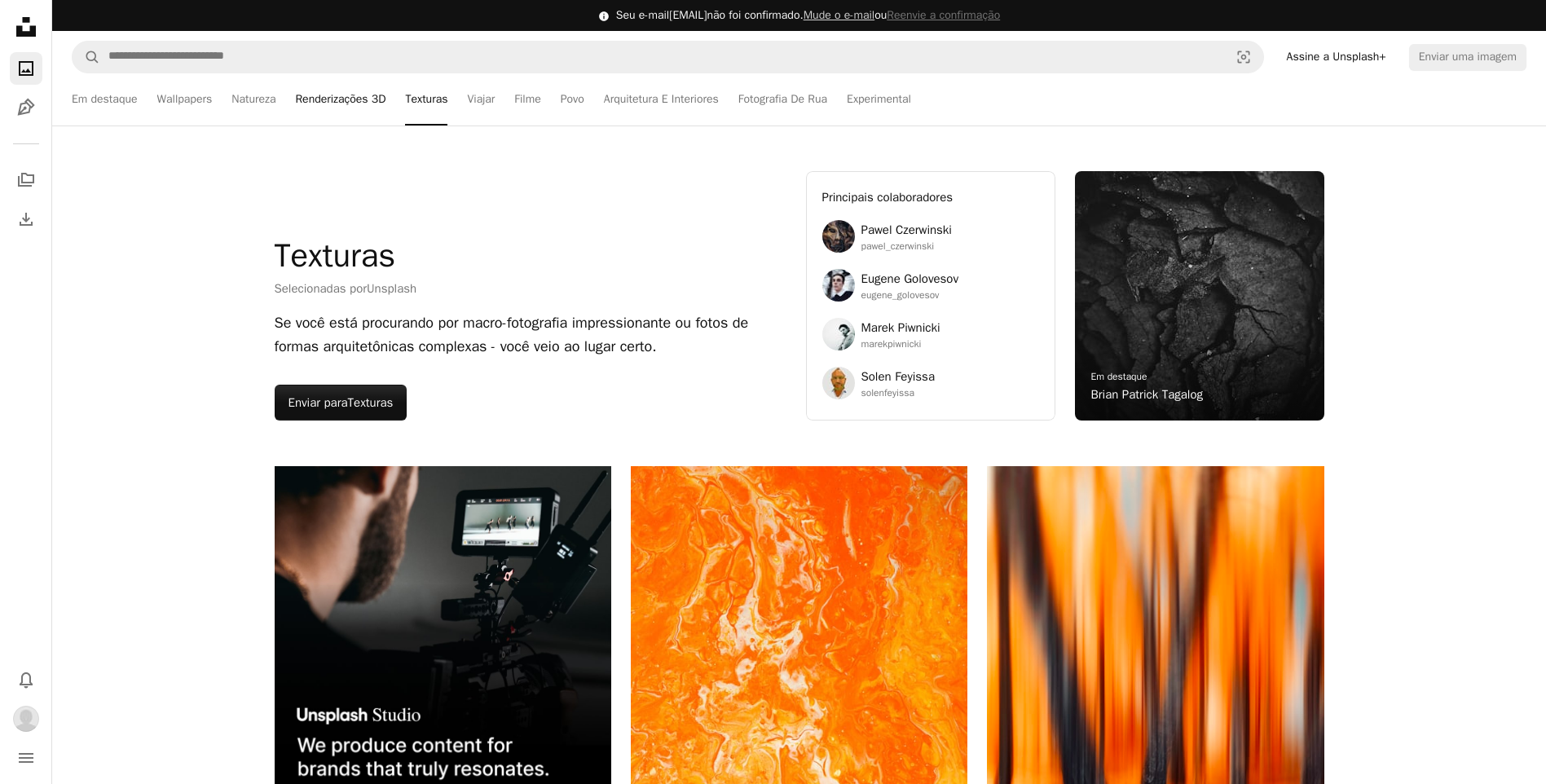 click on "Renderizações 3D" at bounding box center [340, 99] 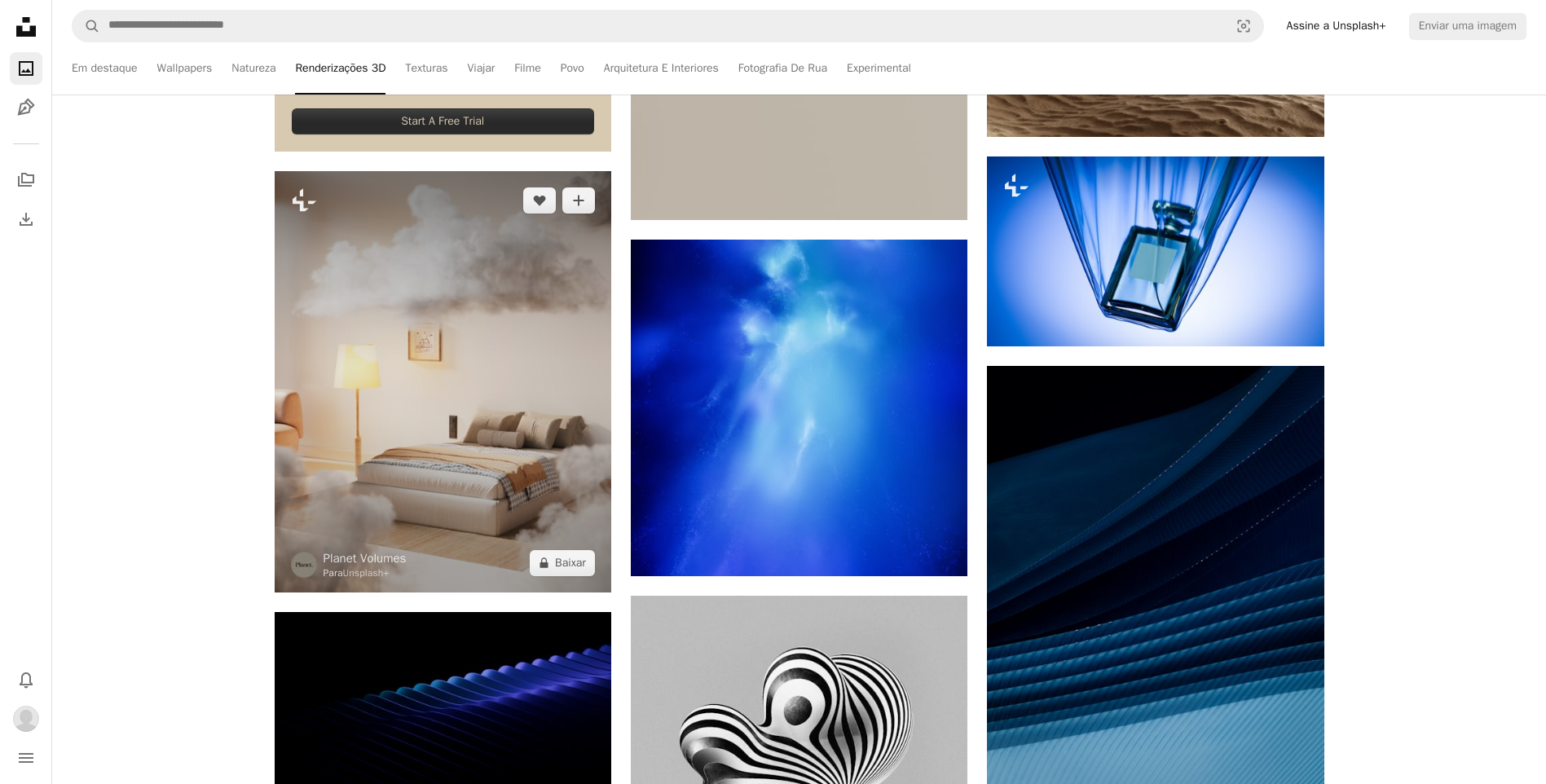 scroll, scrollTop: 815, scrollLeft: 0, axis: vertical 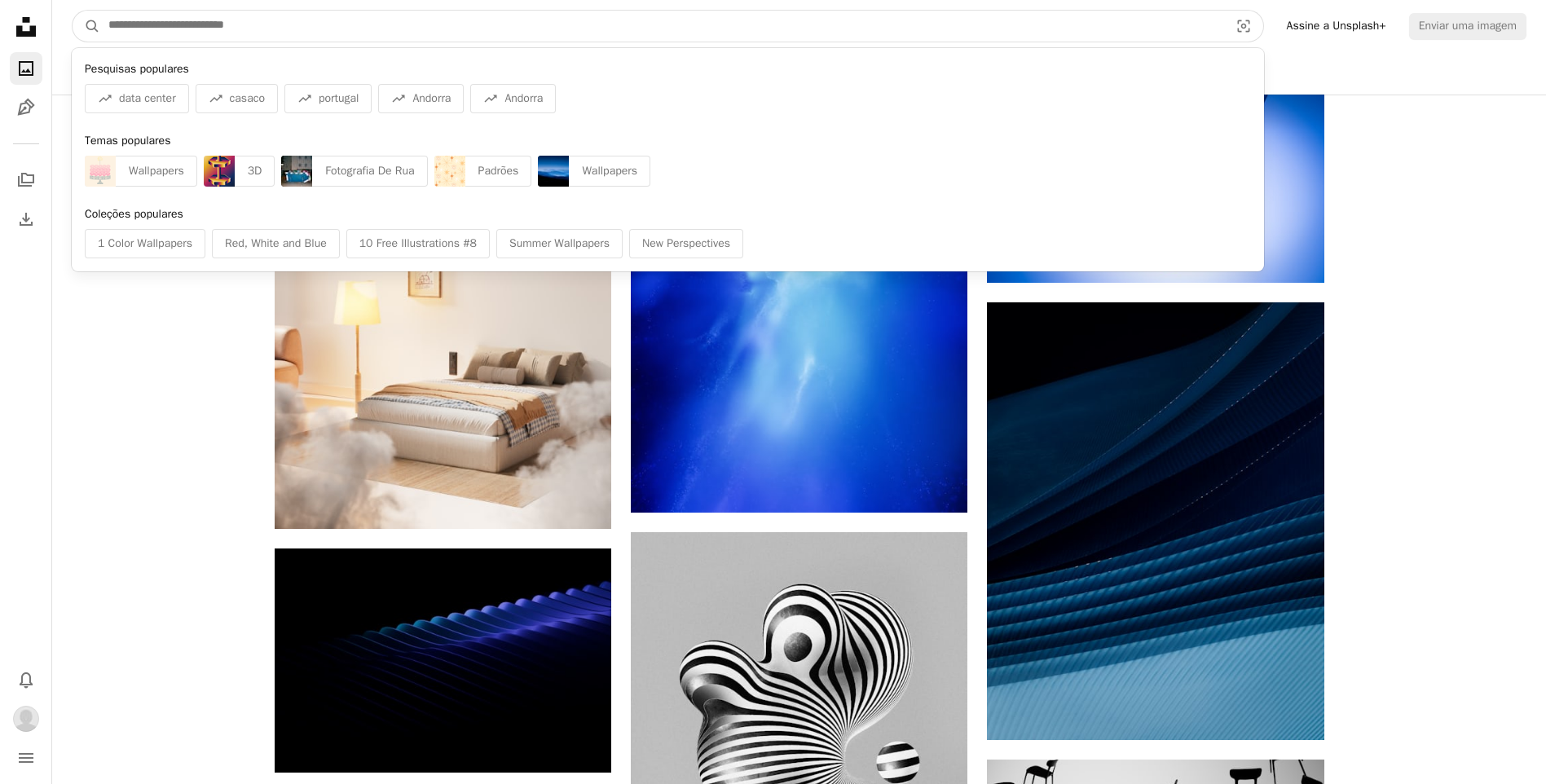 click at bounding box center (662, 26) 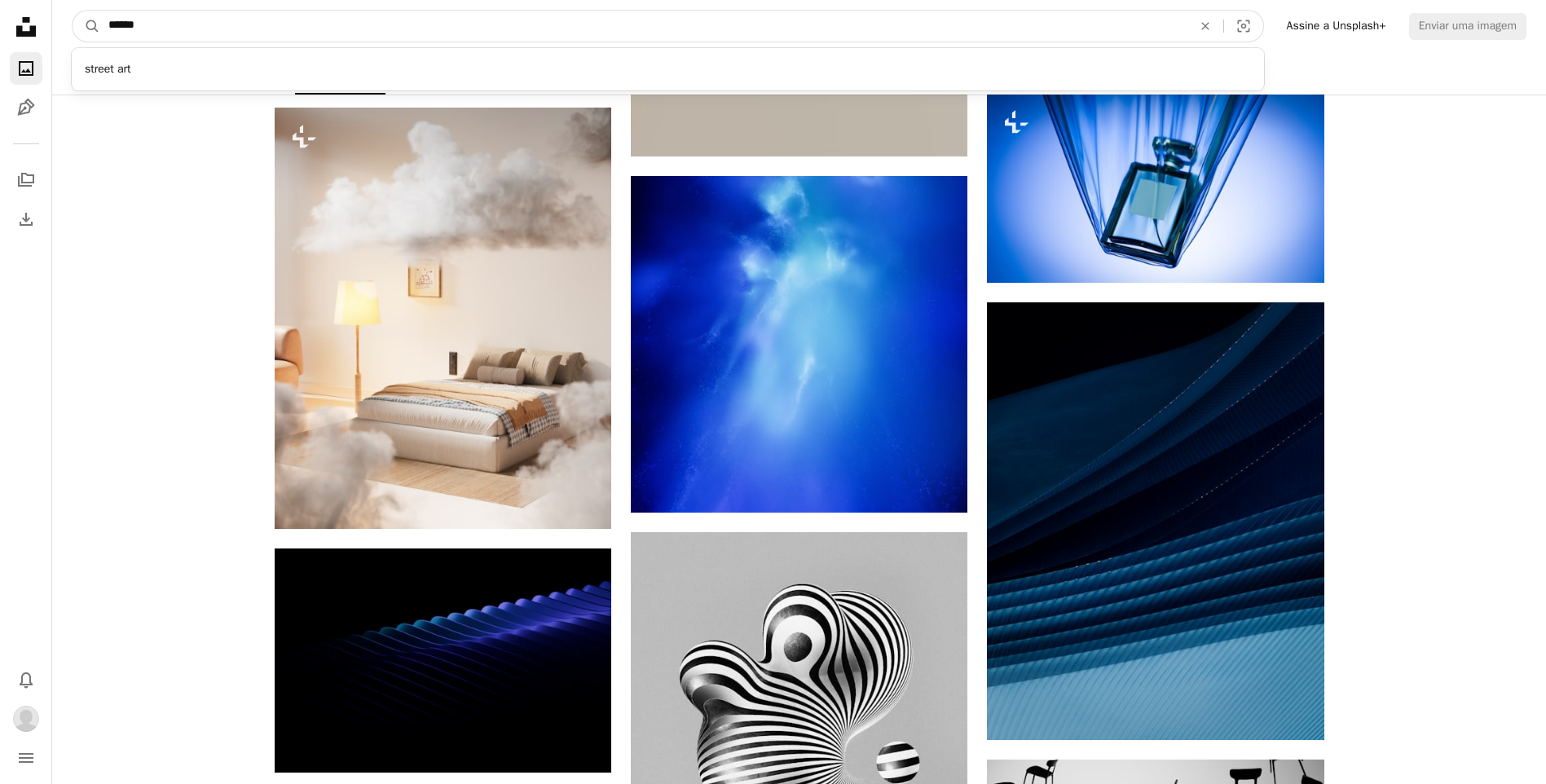 type on "******" 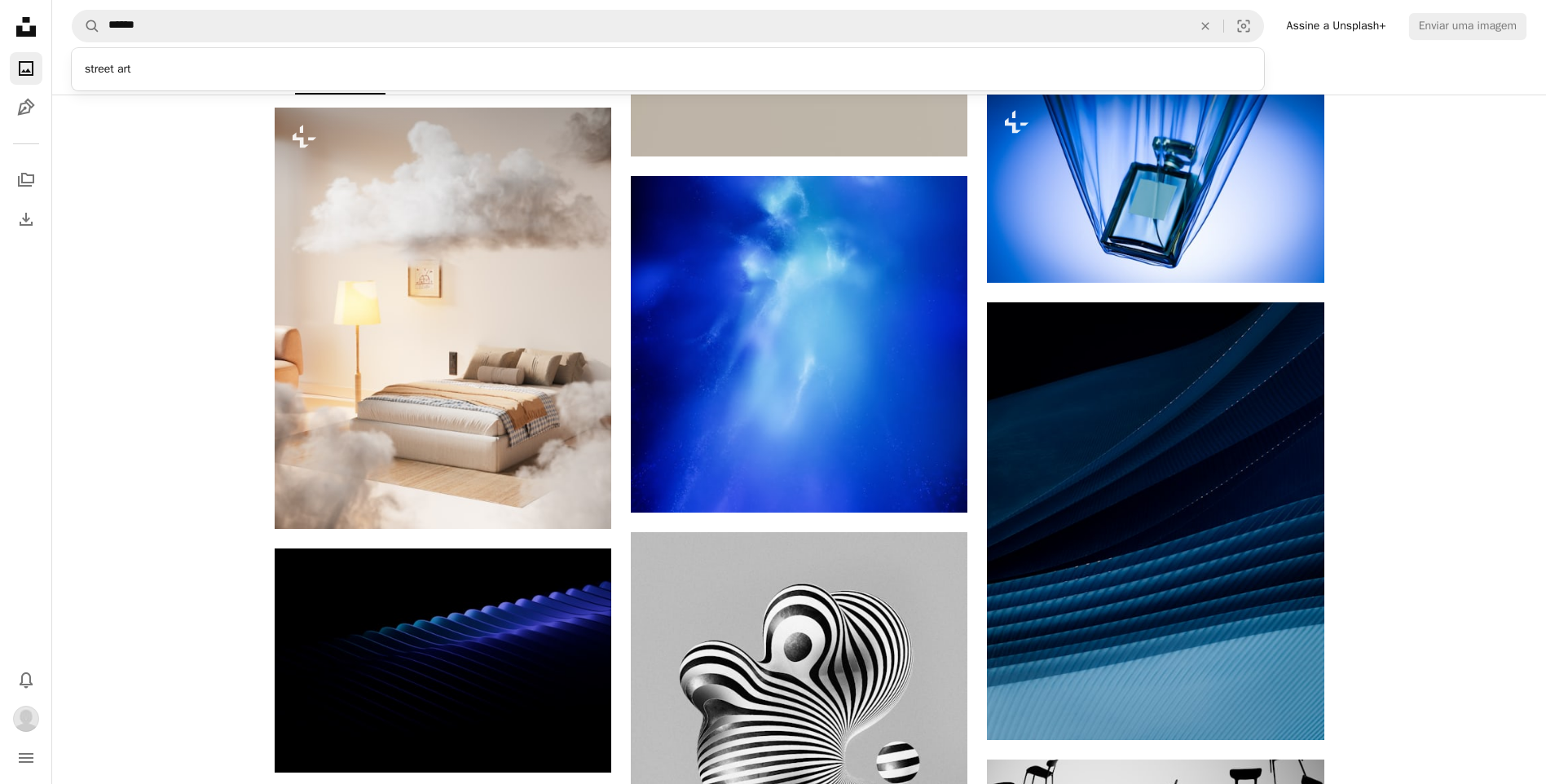 scroll, scrollTop: 0, scrollLeft: 0, axis: both 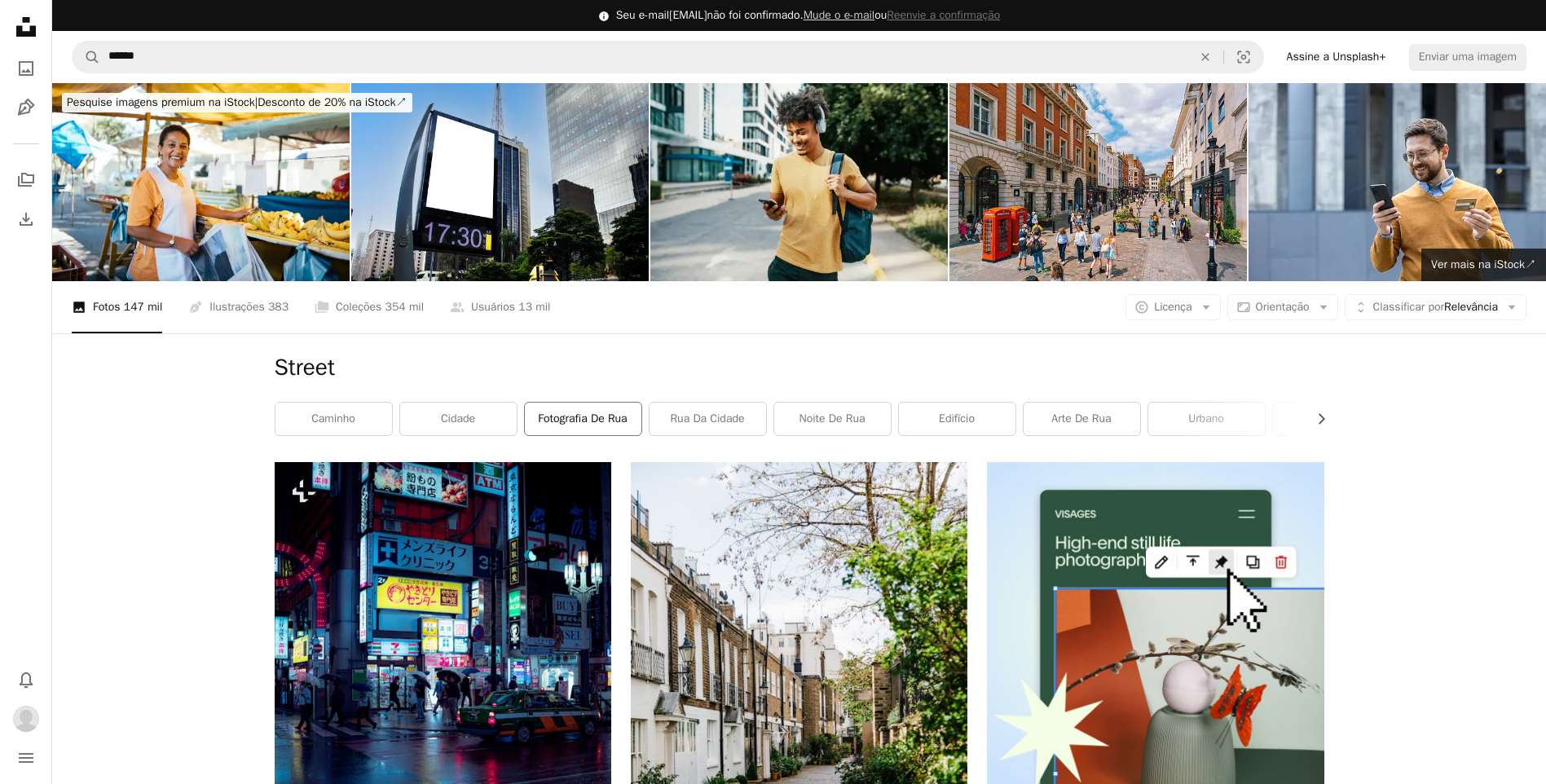 click on "fotografia de rua" at bounding box center (583, 419) 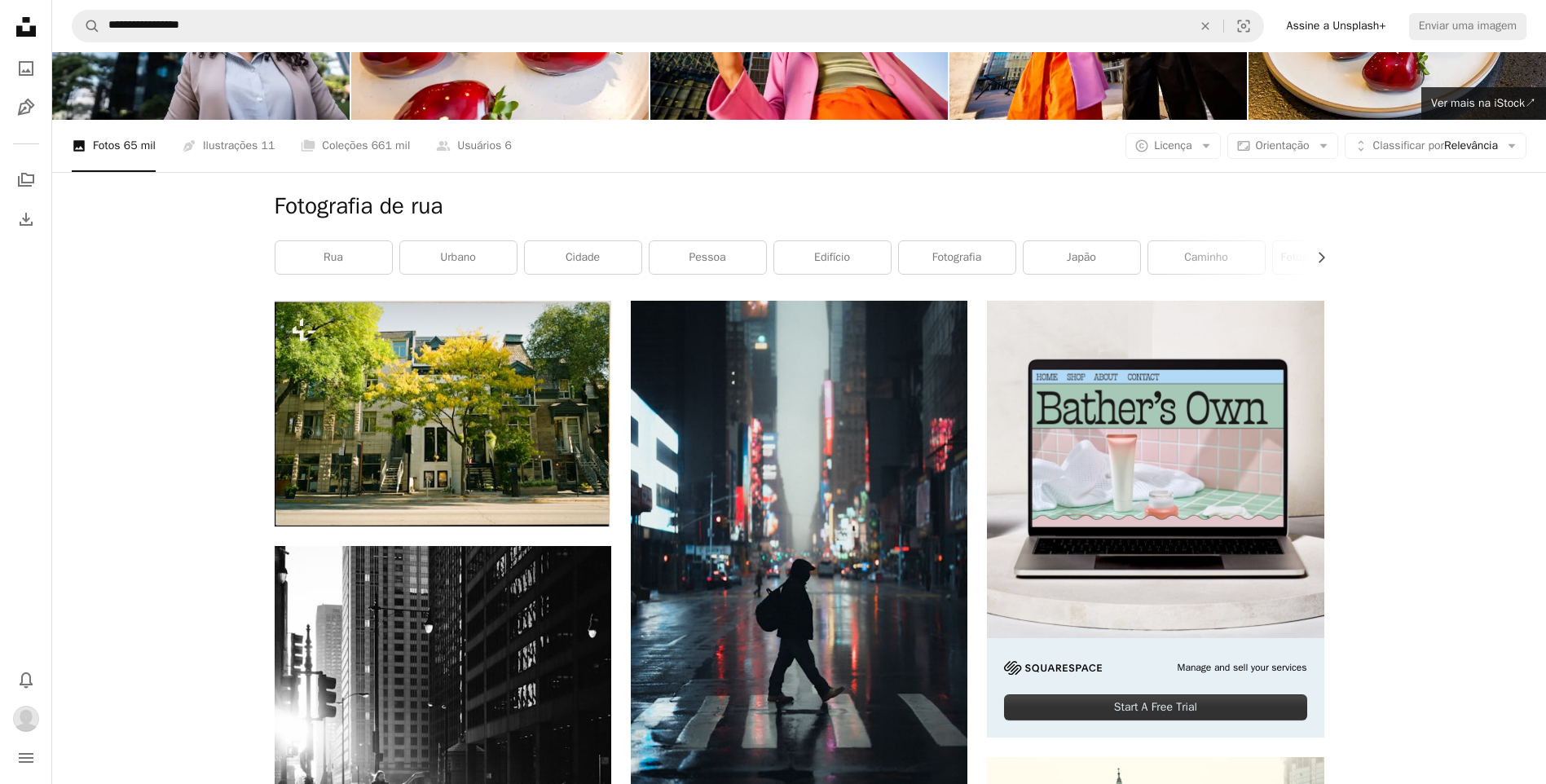 scroll, scrollTop: 141, scrollLeft: 0, axis: vertical 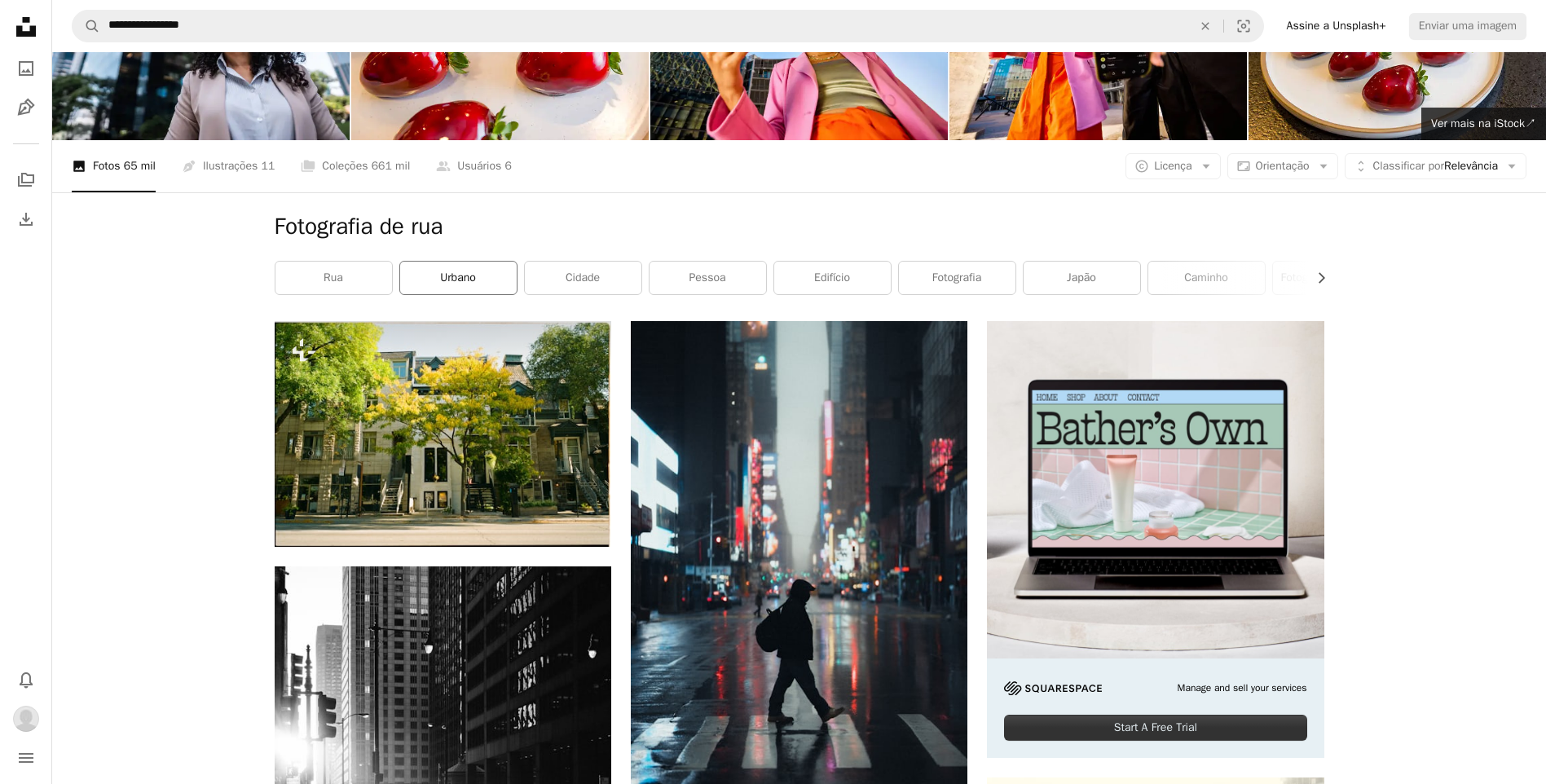 click on "urbano" at bounding box center (458, 278) 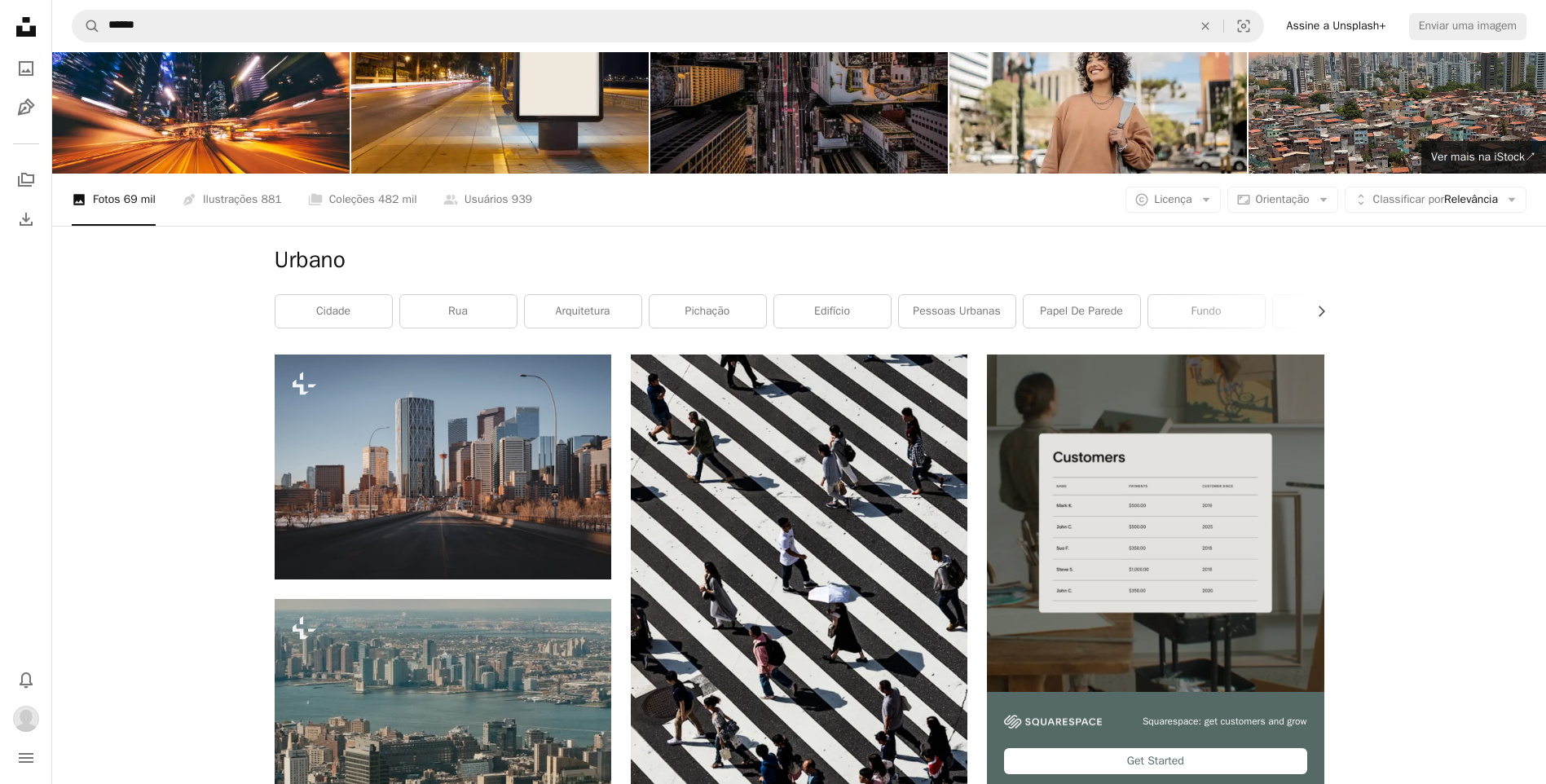 scroll, scrollTop: 149, scrollLeft: 0, axis: vertical 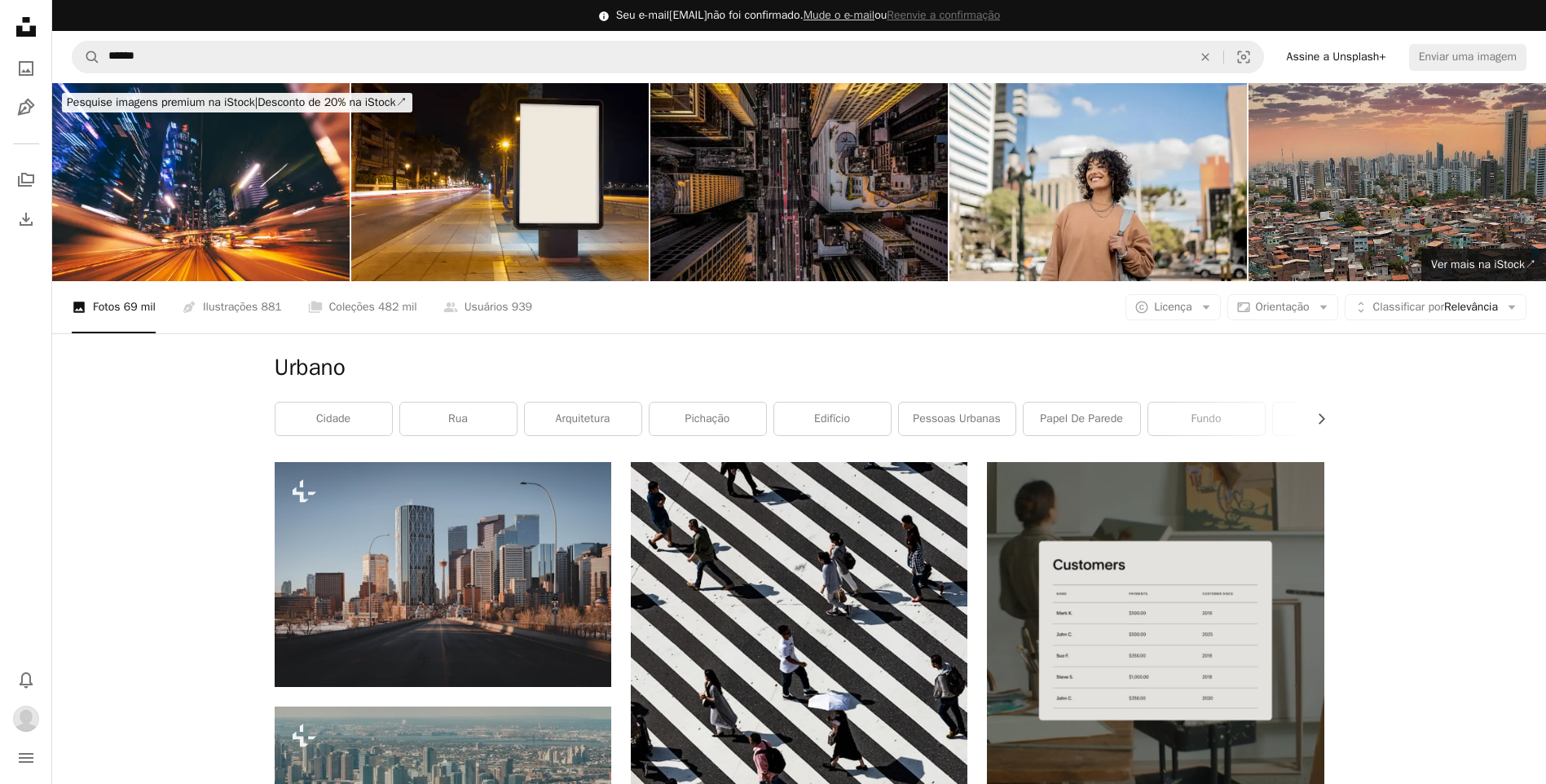 click at bounding box center [1397, 182] 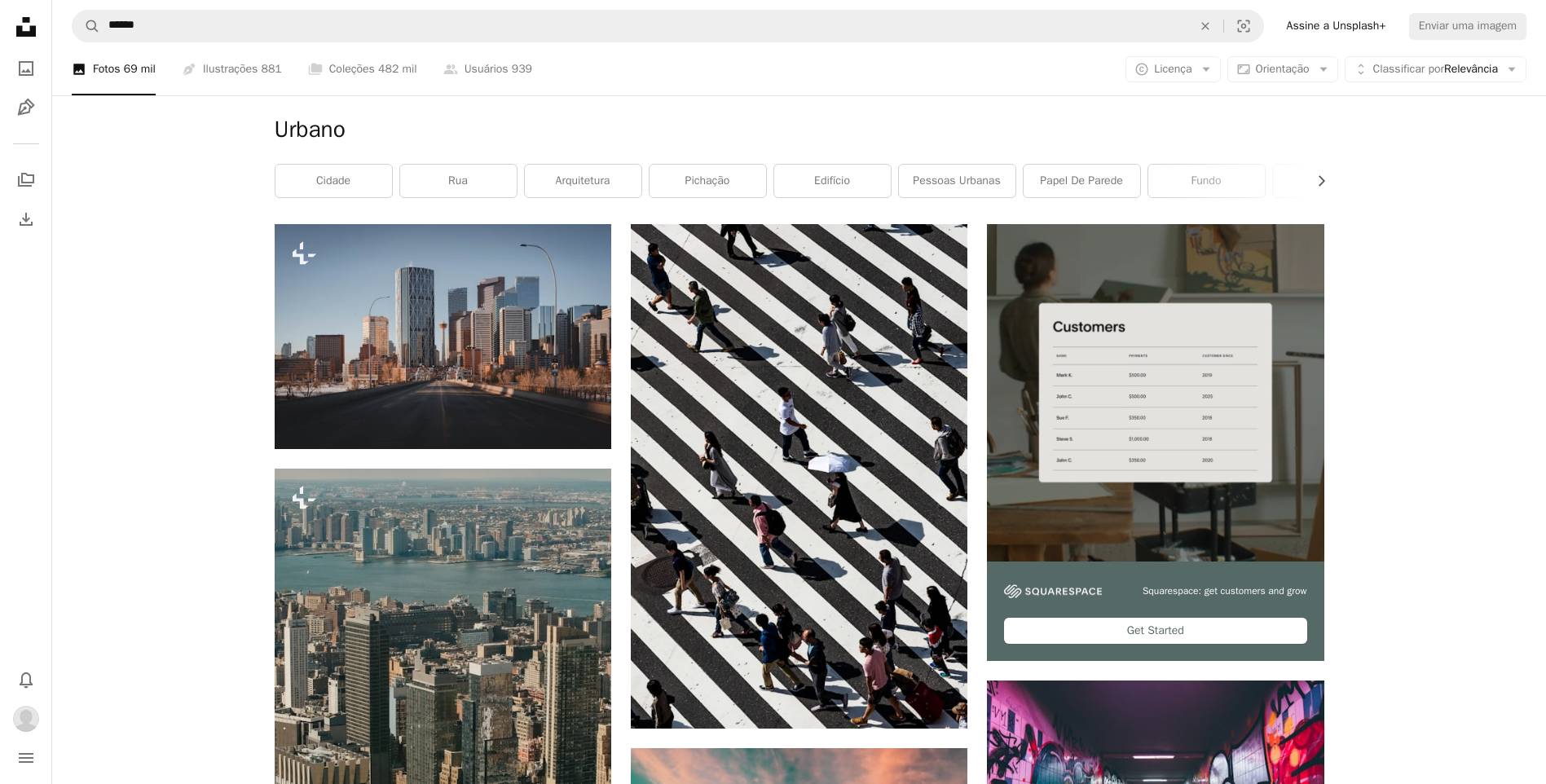scroll, scrollTop: 252, scrollLeft: 0, axis: vertical 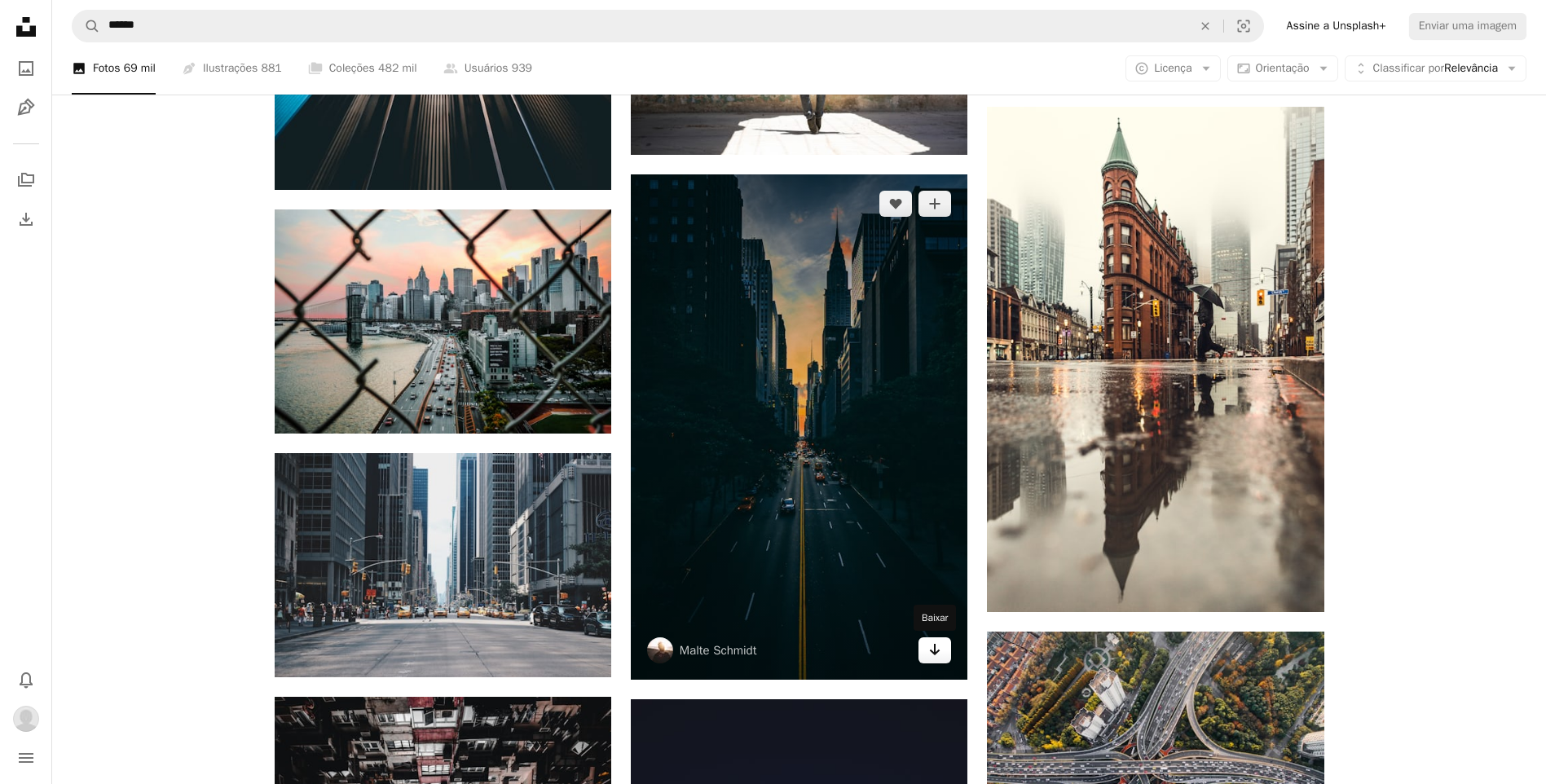 click on "Arrow pointing down" 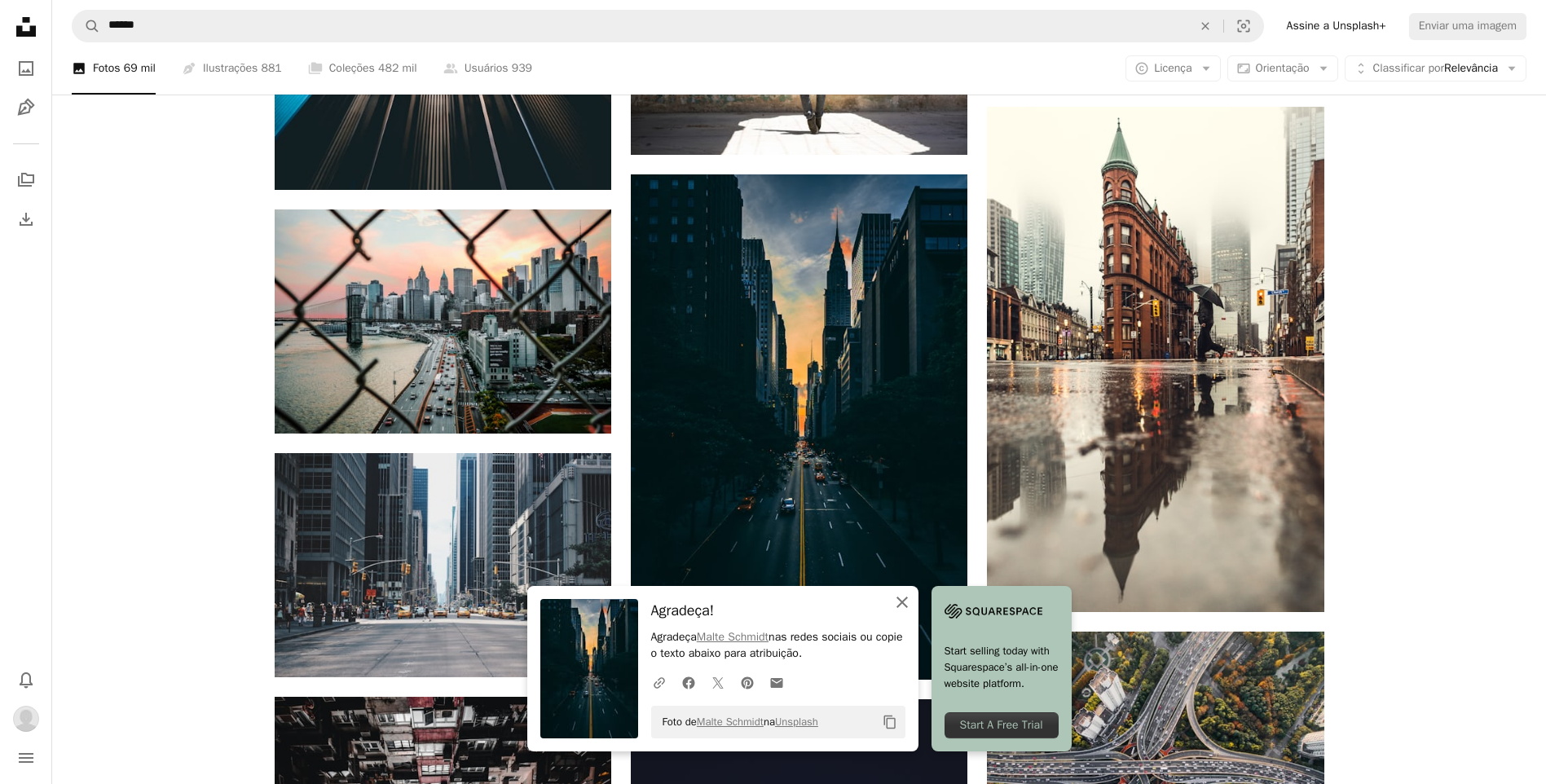 click on "An X shape" 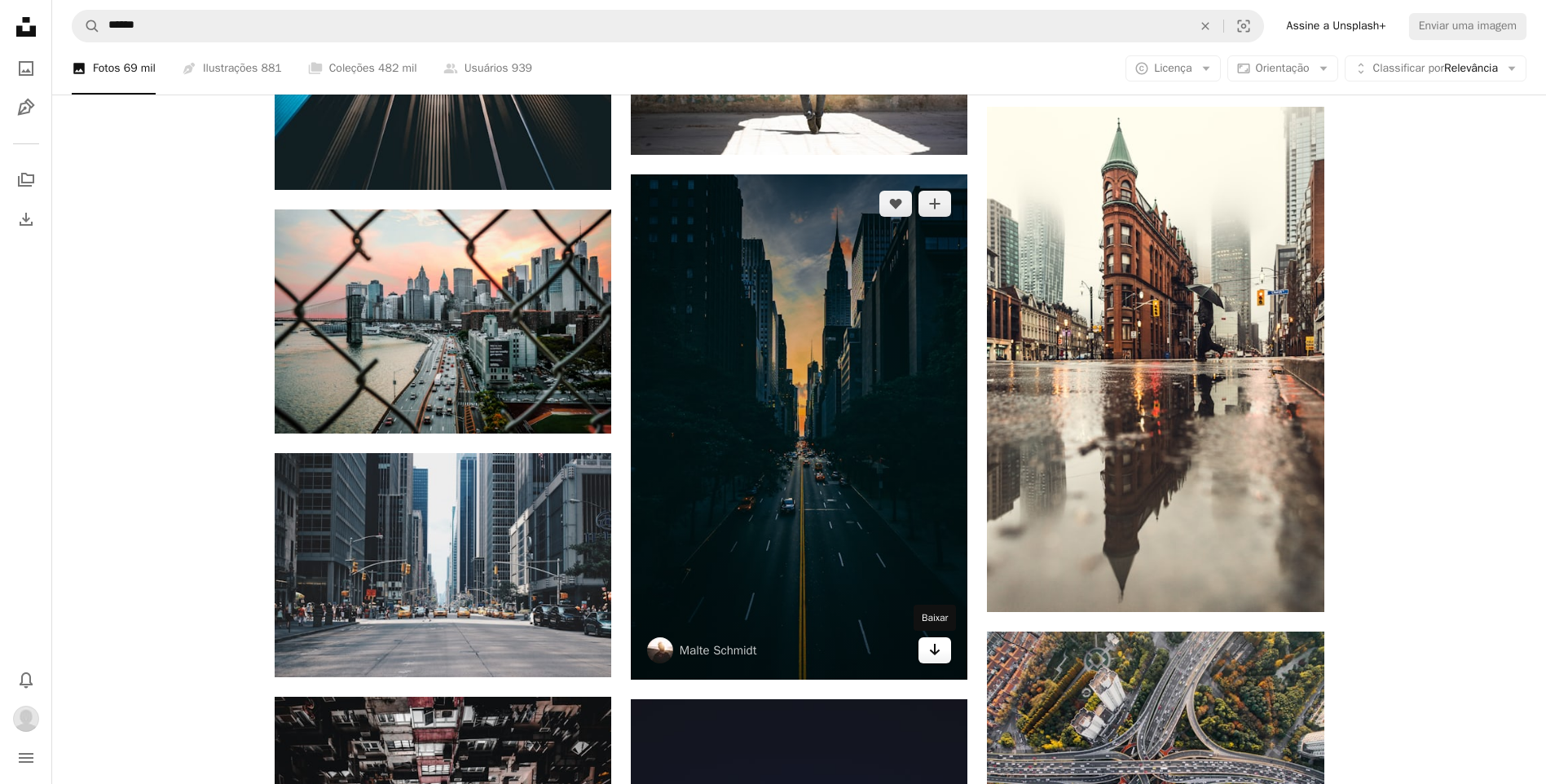 click 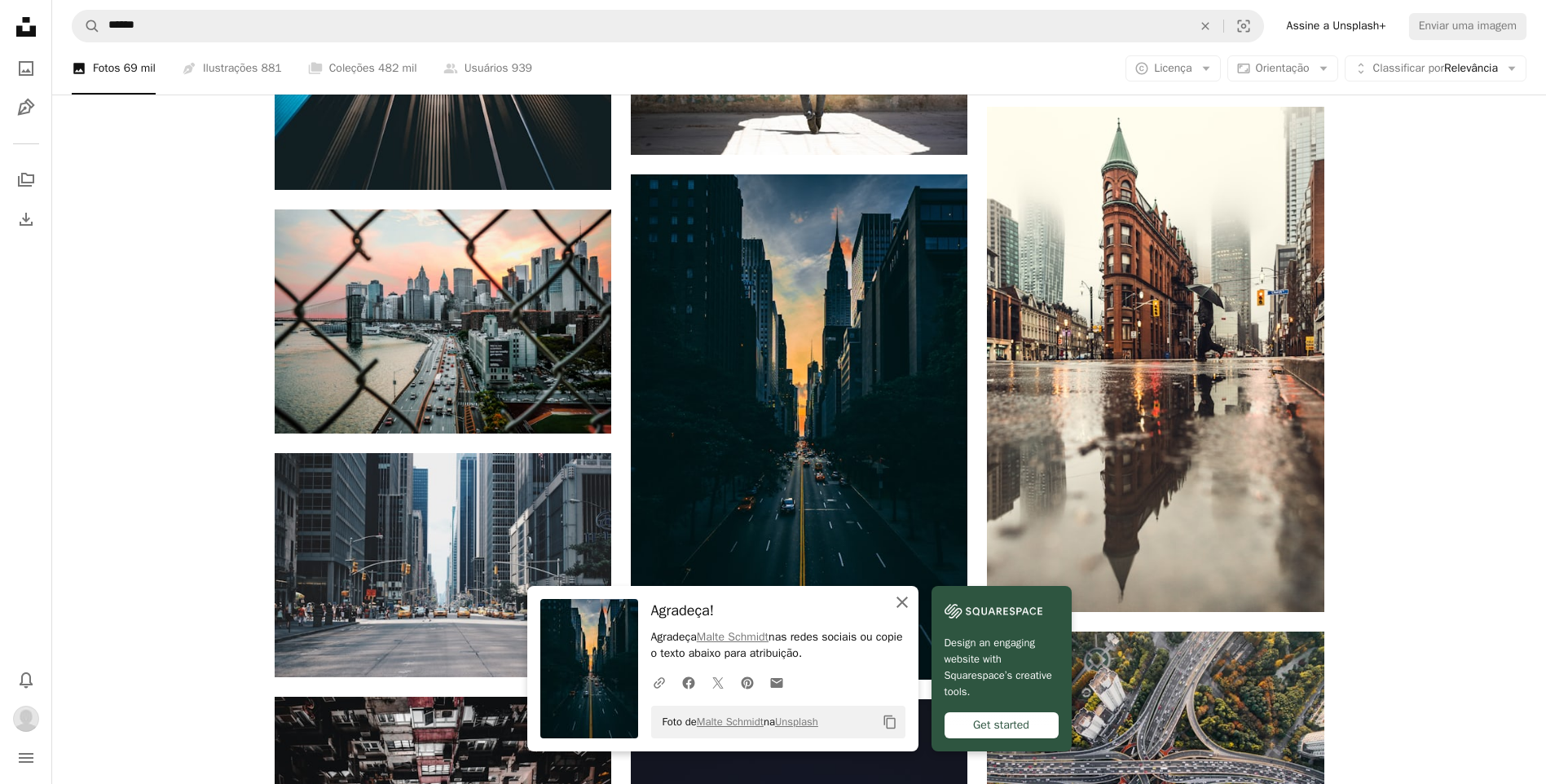 click on "An X shape" 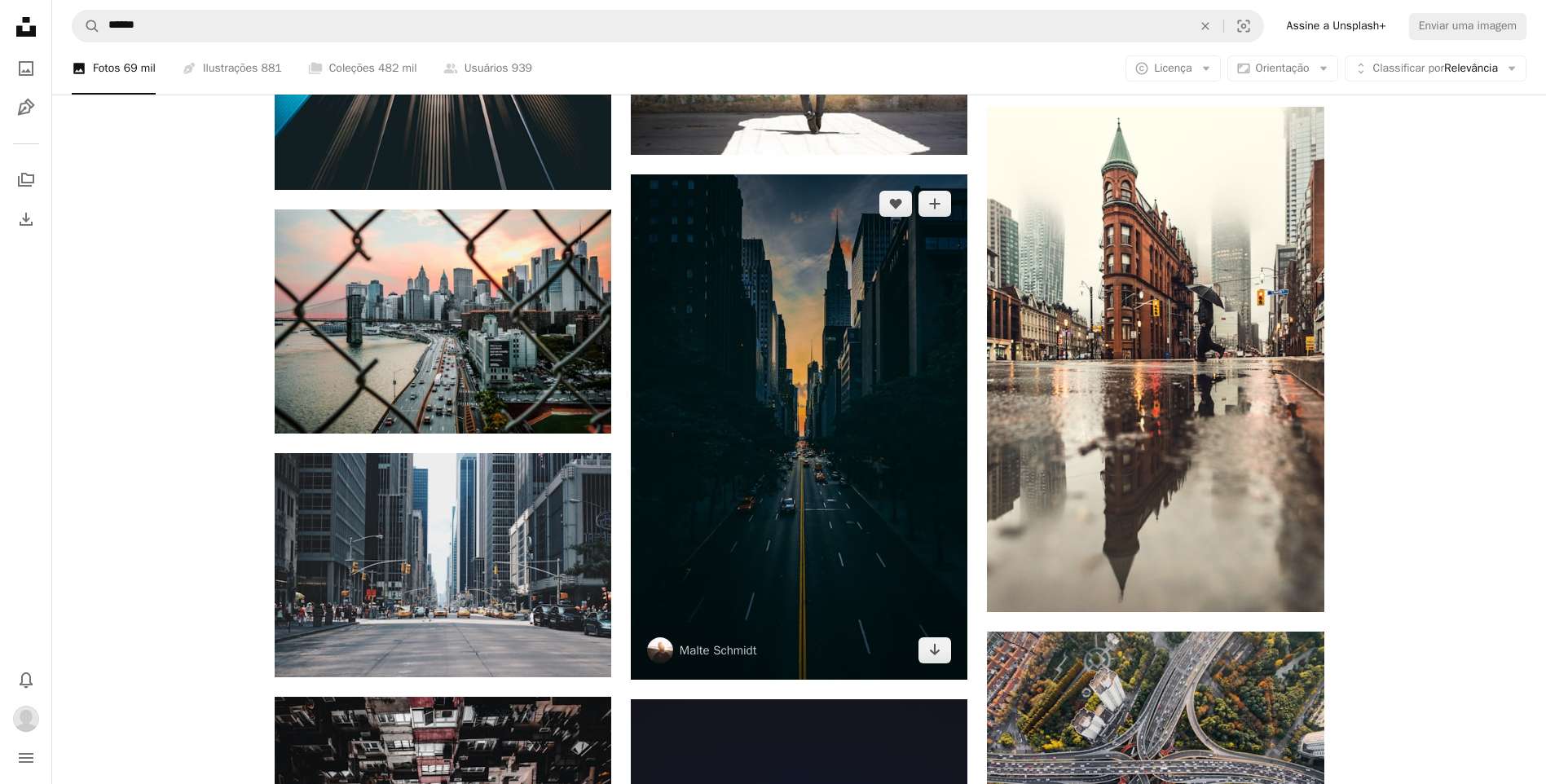 click at bounding box center [799, 427] 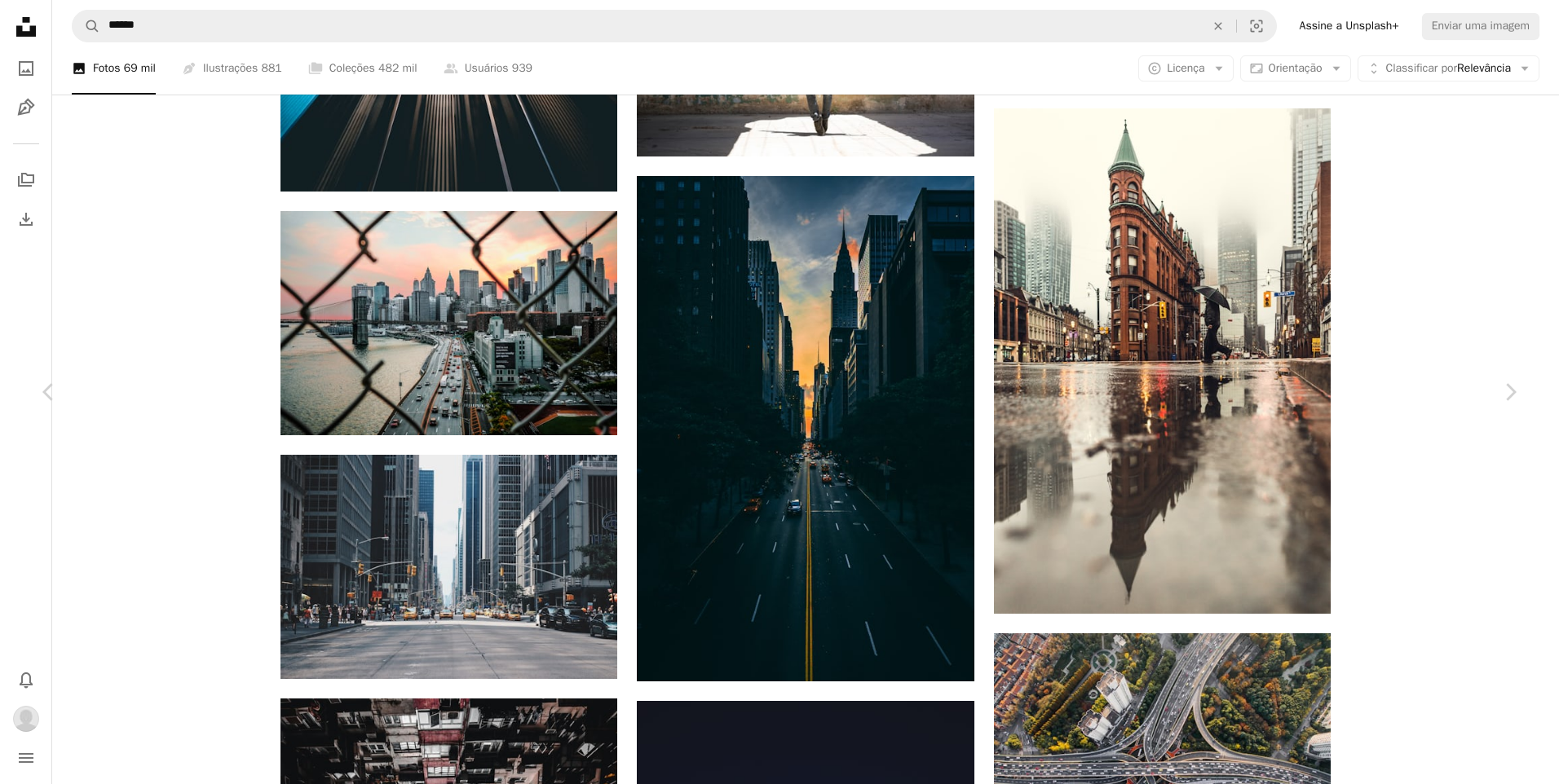 click on "Baixar" at bounding box center [1376, 2815] 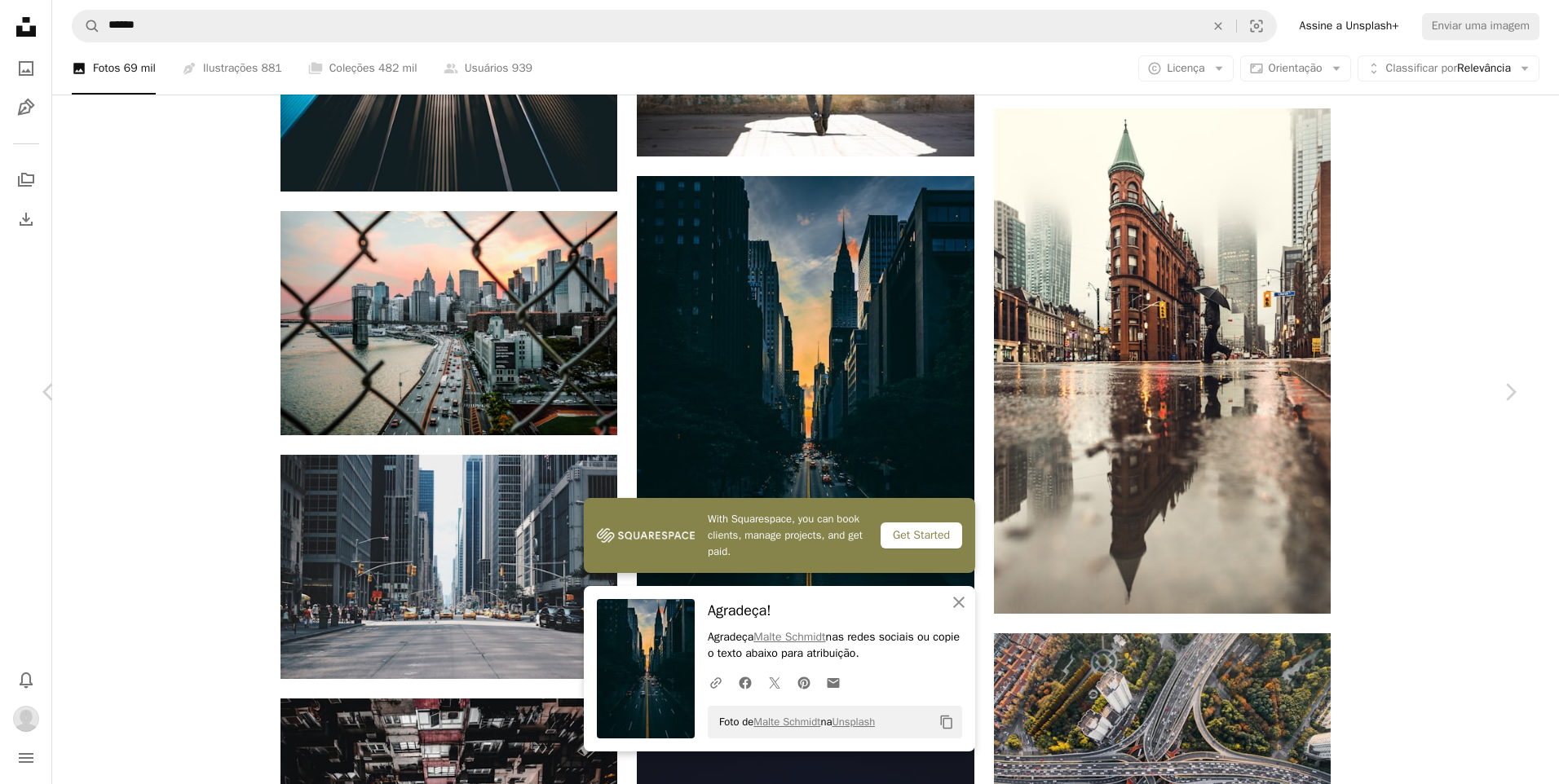 click on "Baixar" at bounding box center (1376, 2815) 